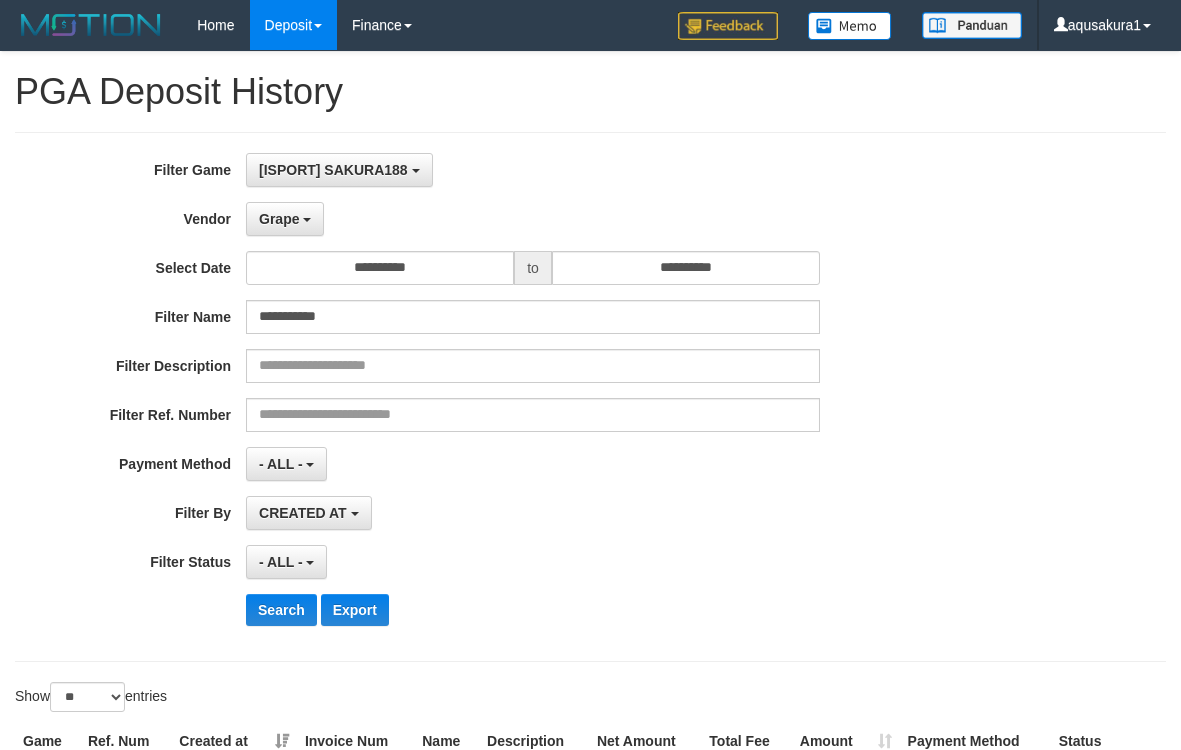 select on "**********" 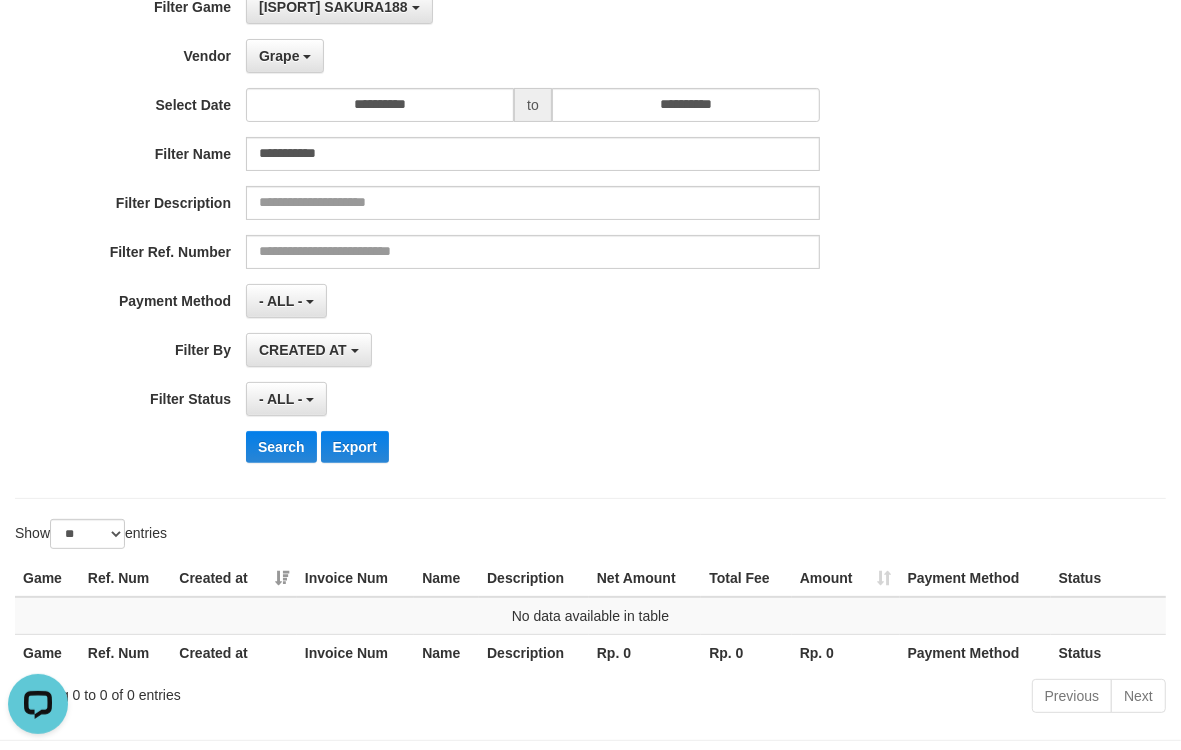 scroll, scrollTop: 0, scrollLeft: 0, axis: both 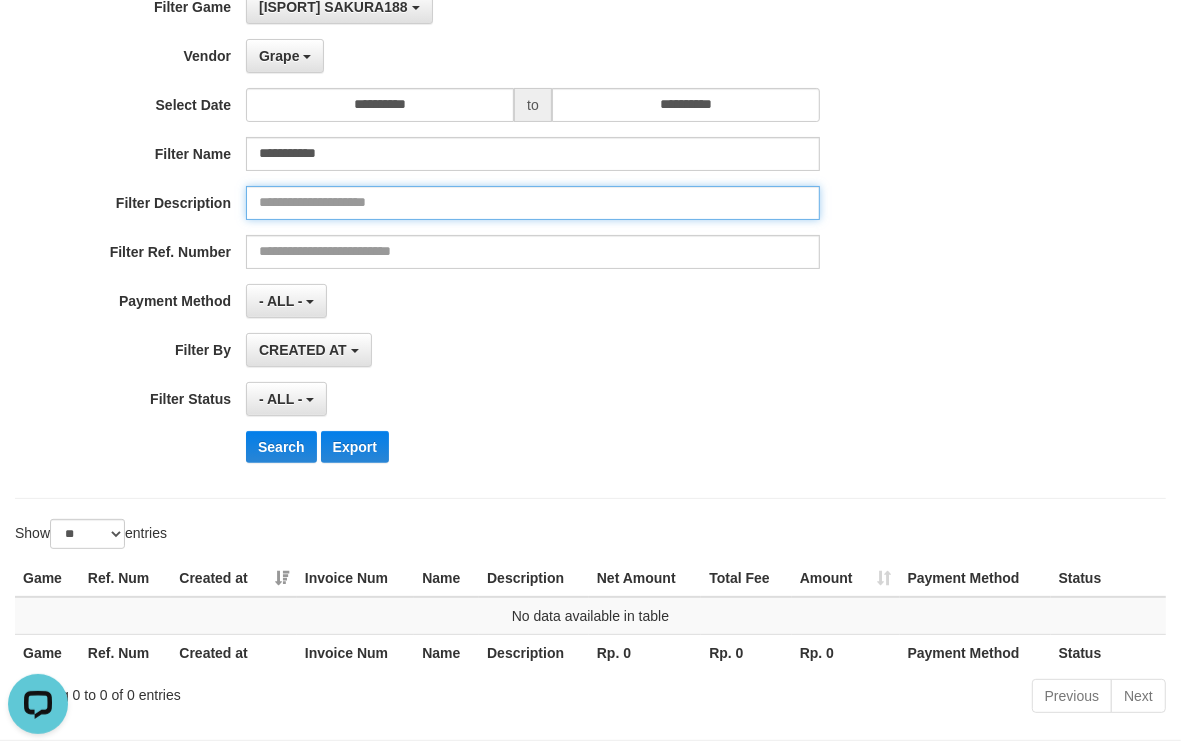 click at bounding box center [533, 203] 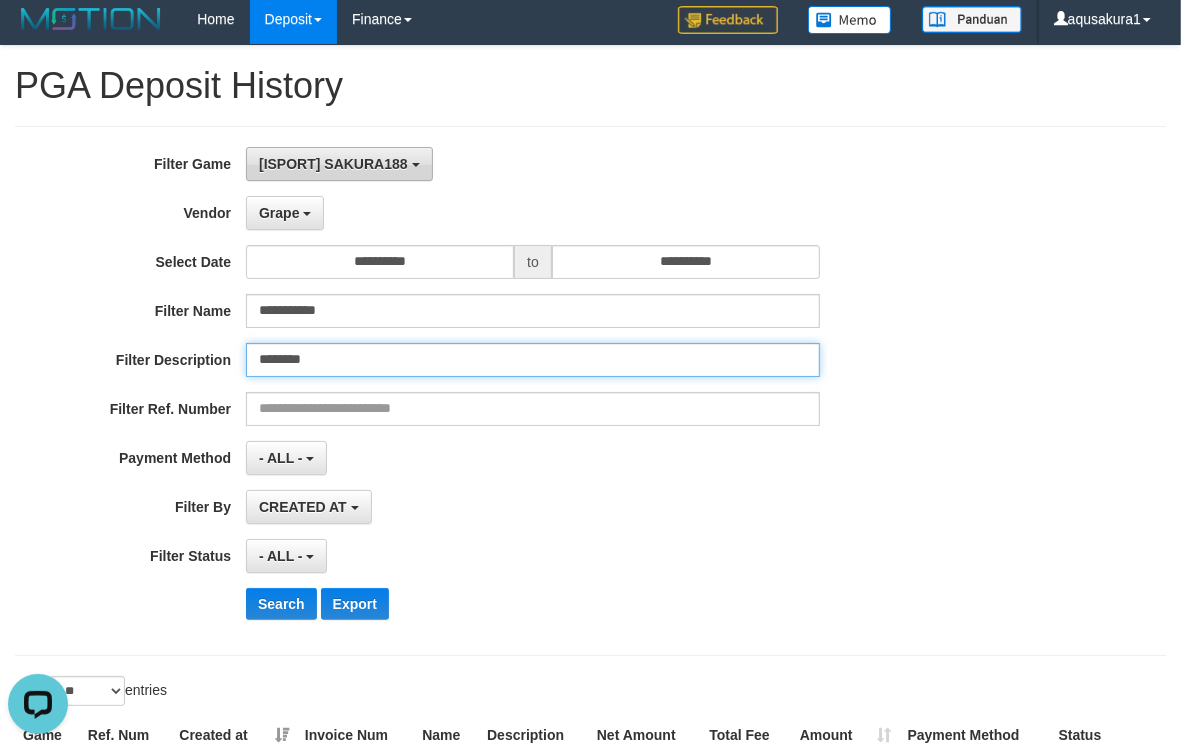scroll, scrollTop: 0, scrollLeft: 0, axis: both 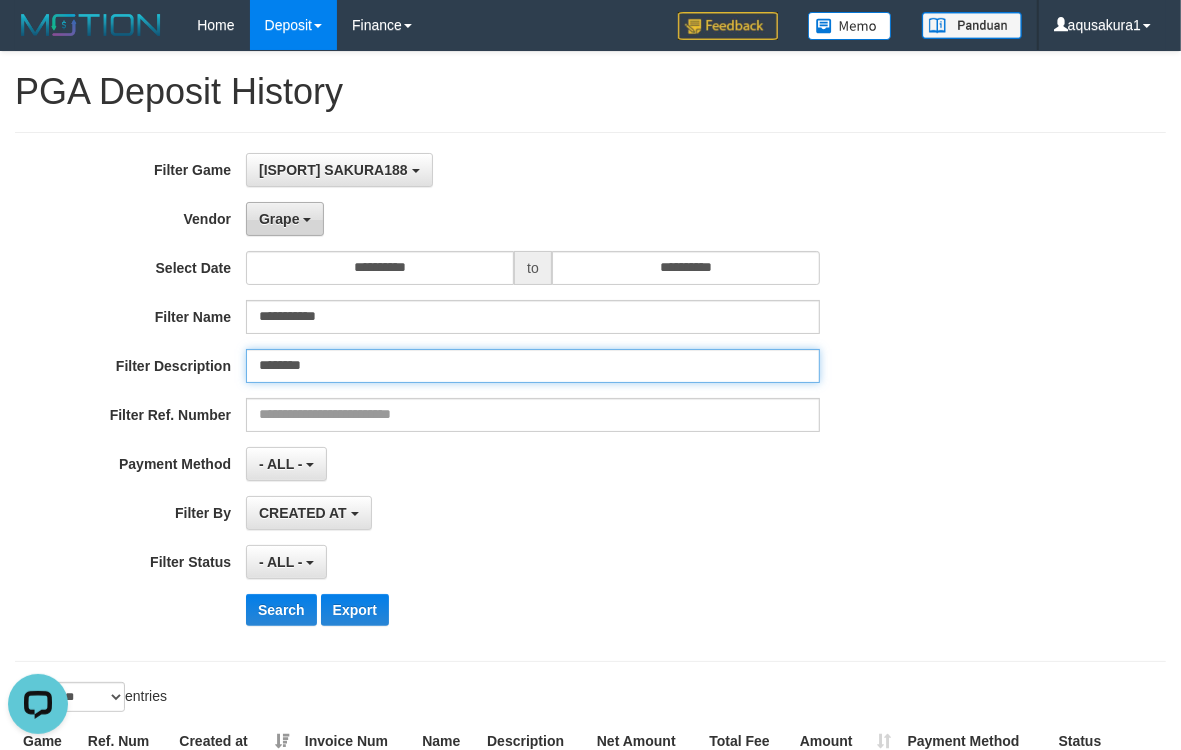 type on "********" 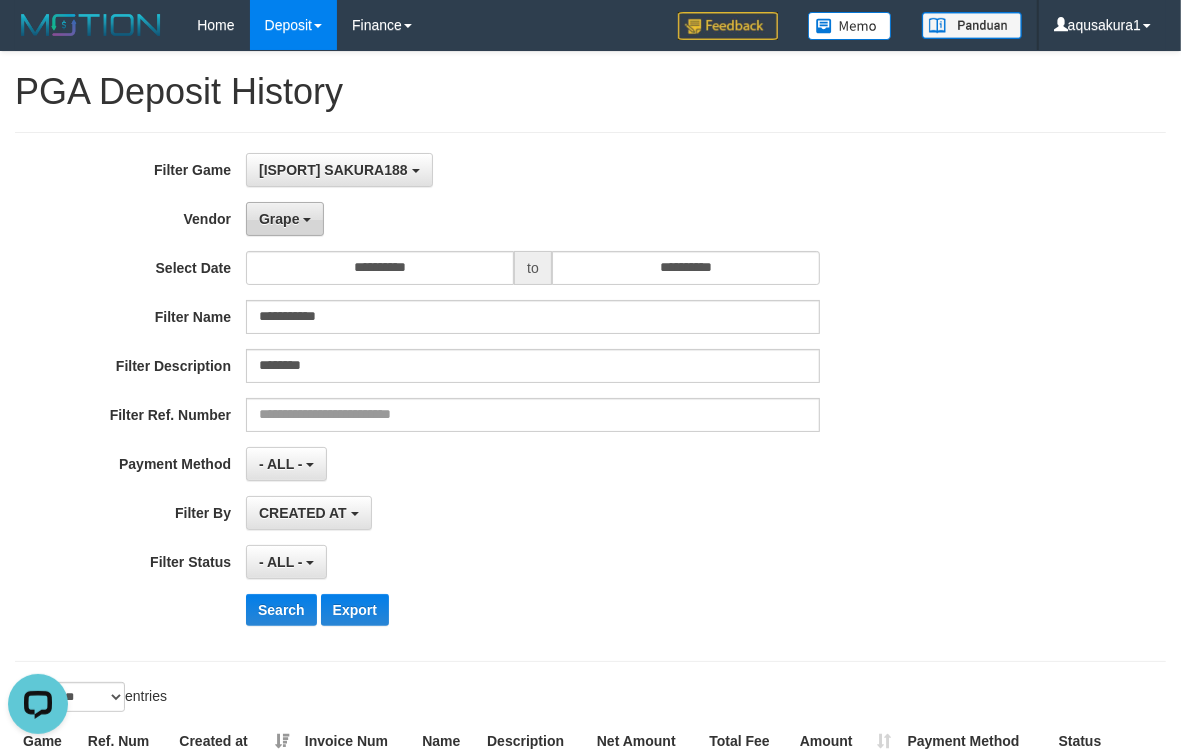 click on "Grape" at bounding box center (285, 219) 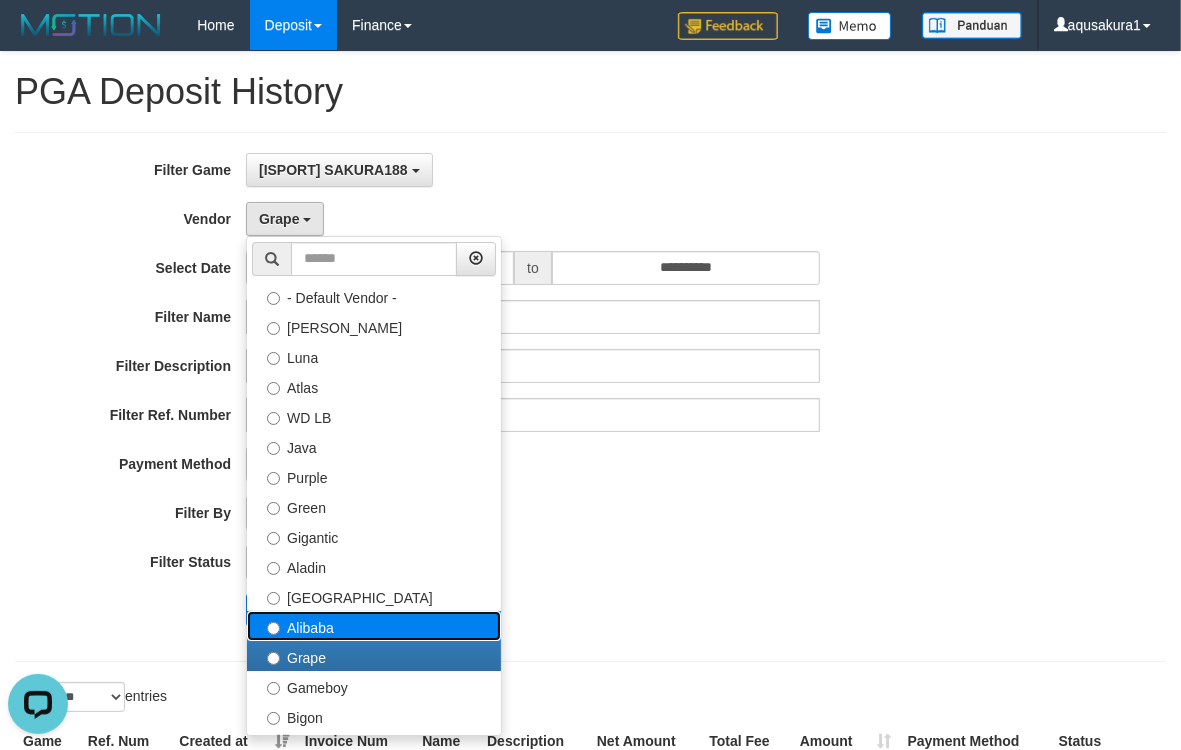 click on "Alibaba" at bounding box center (374, 626) 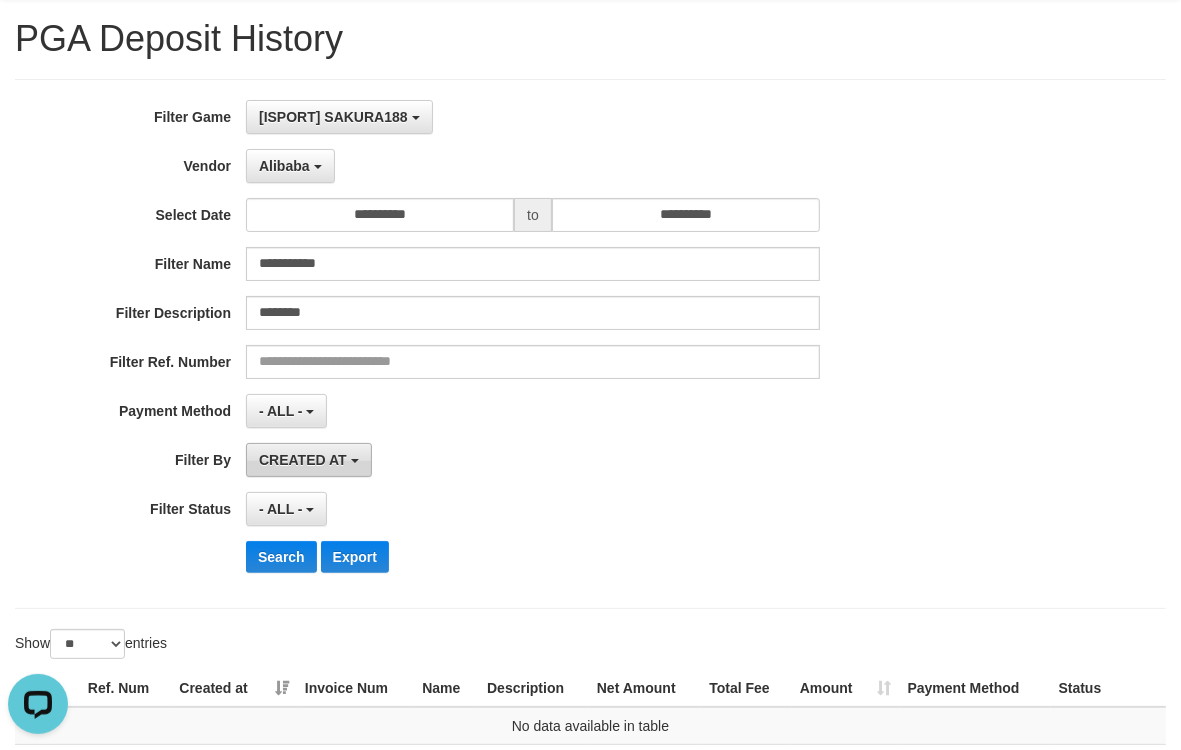 scroll, scrollTop: 83, scrollLeft: 0, axis: vertical 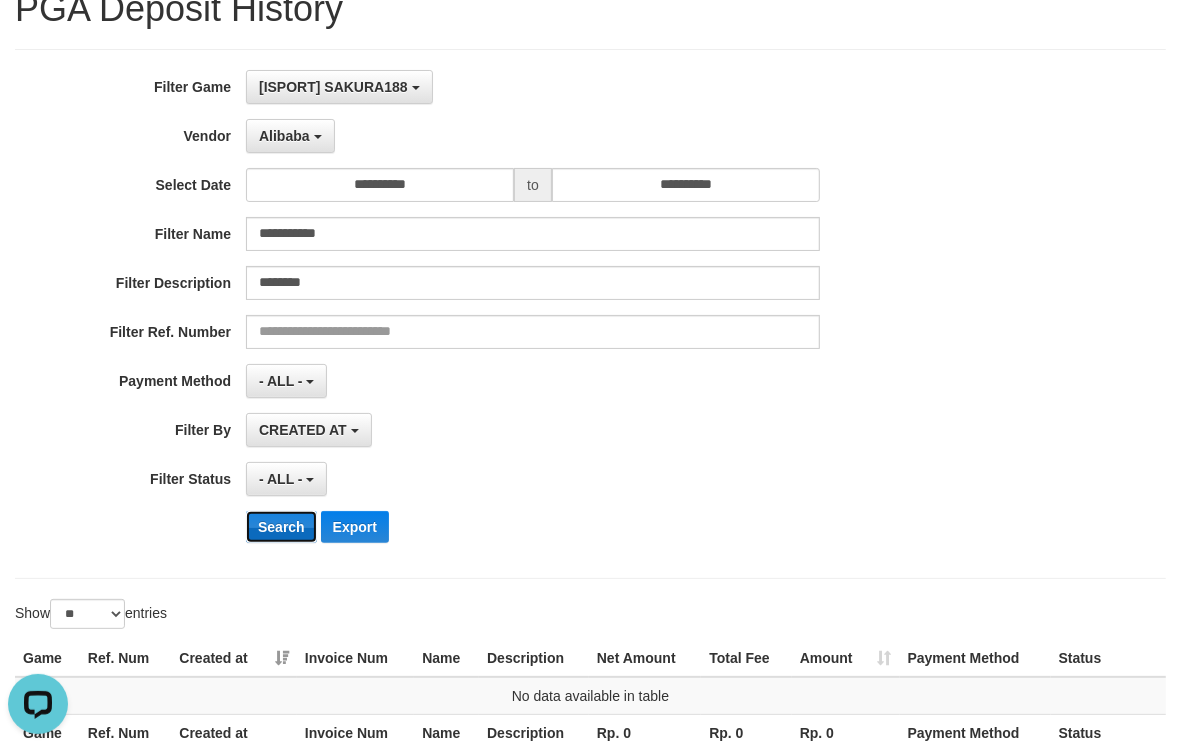 click on "Search" at bounding box center (281, 527) 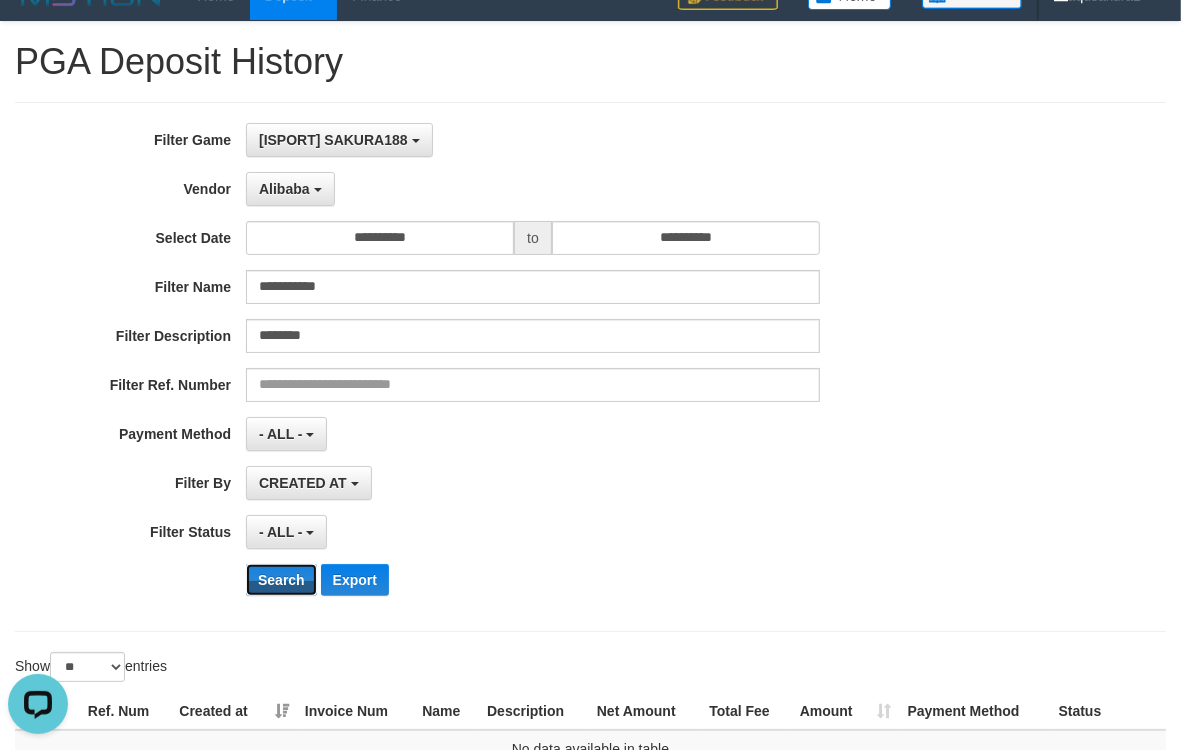 scroll, scrollTop: 0, scrollLeft: 0, axis: both 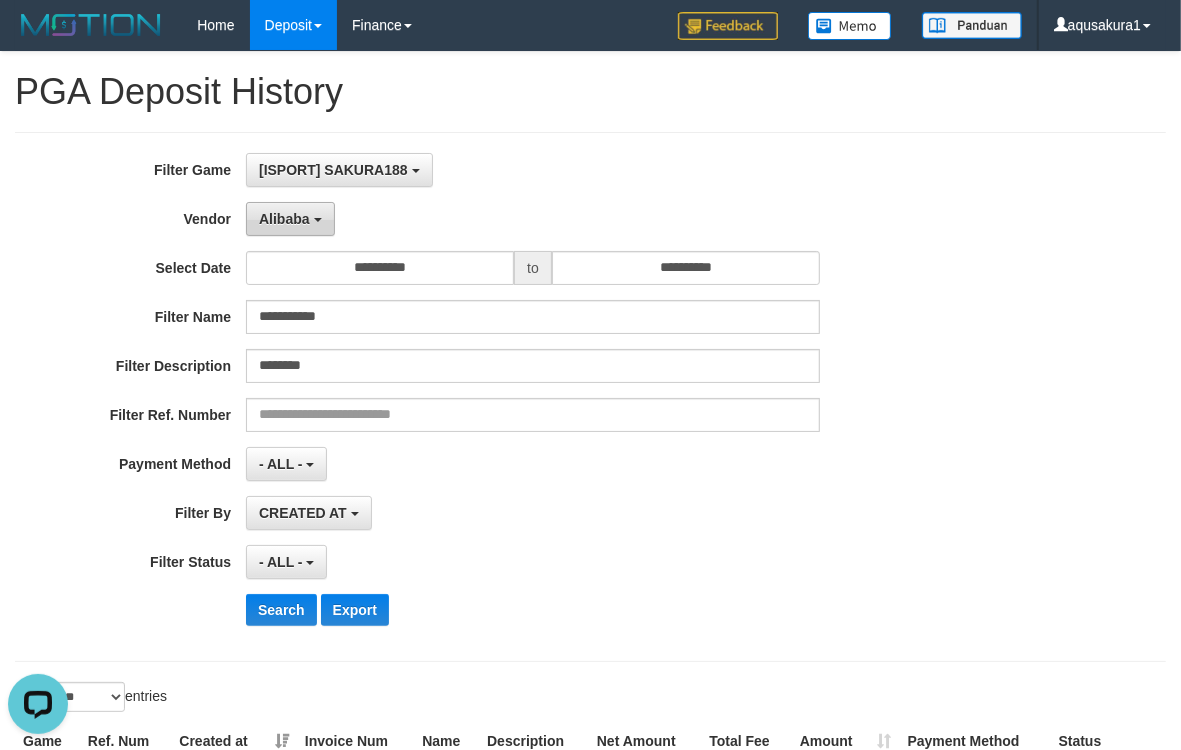 click at bounding box center [318, 220] 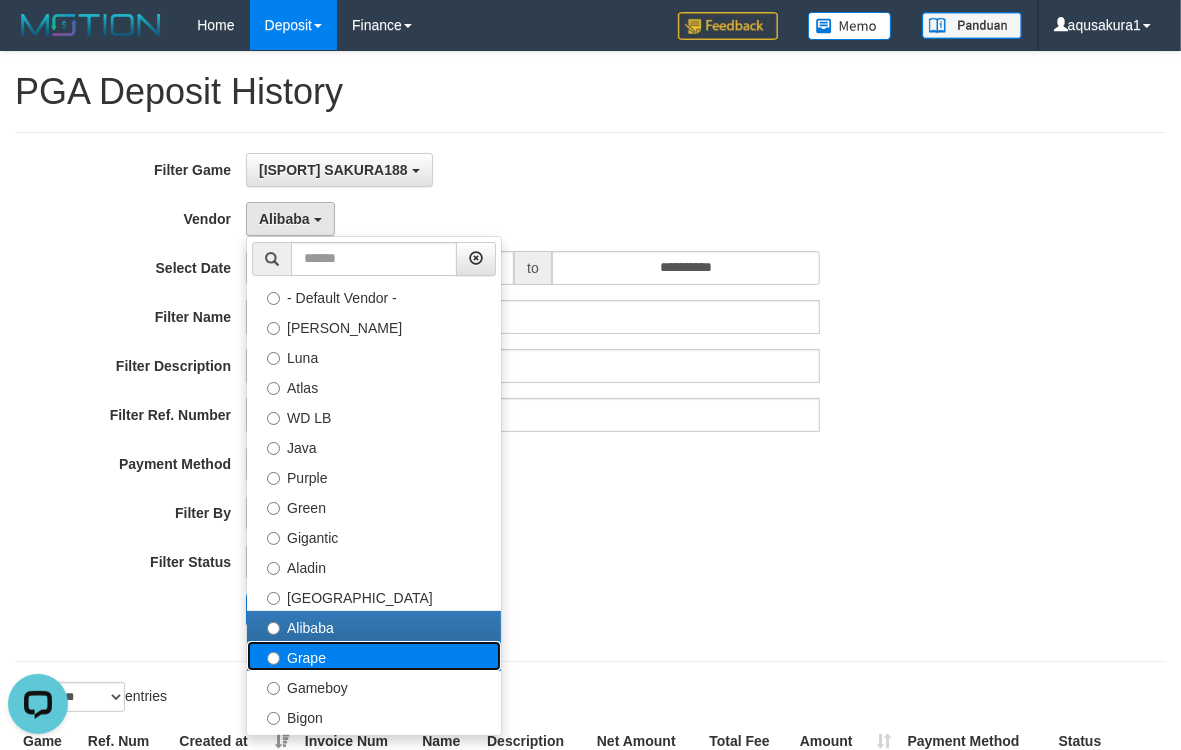 click on "Grape" at bounding box center [374, 656] 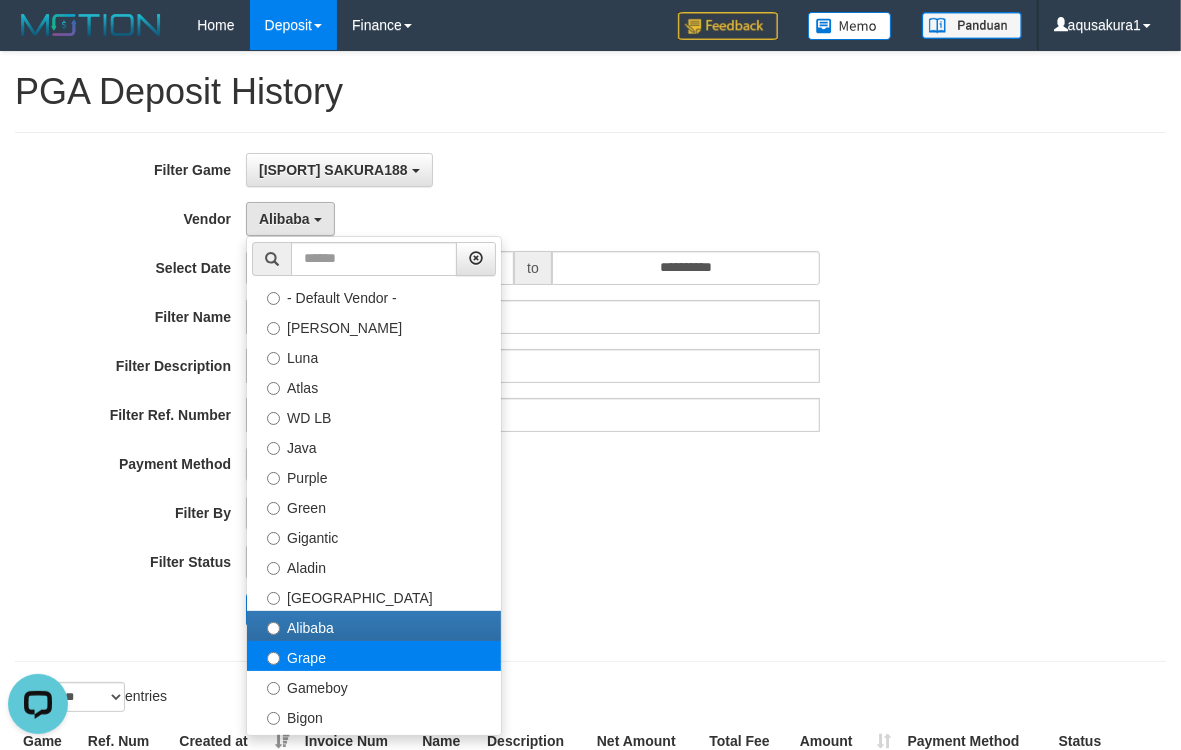 select on "**********" 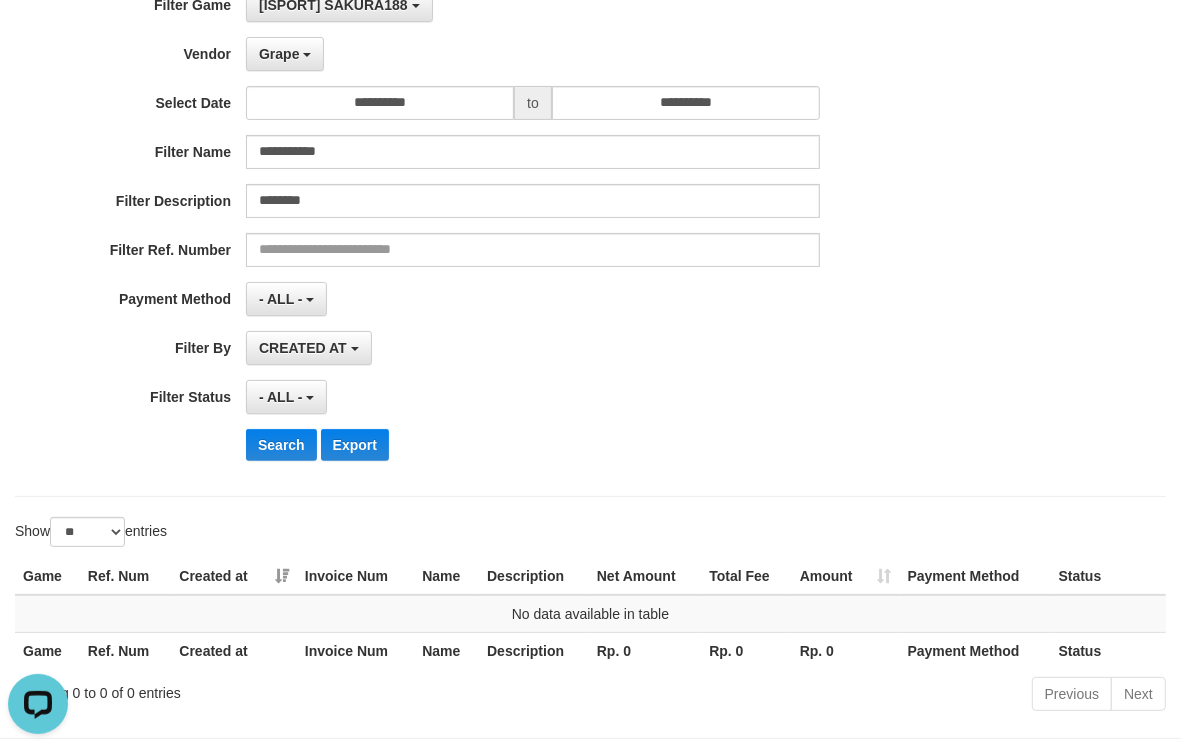 scroll, scrollTop: 166, scrollLeft: 0, axis: vertical 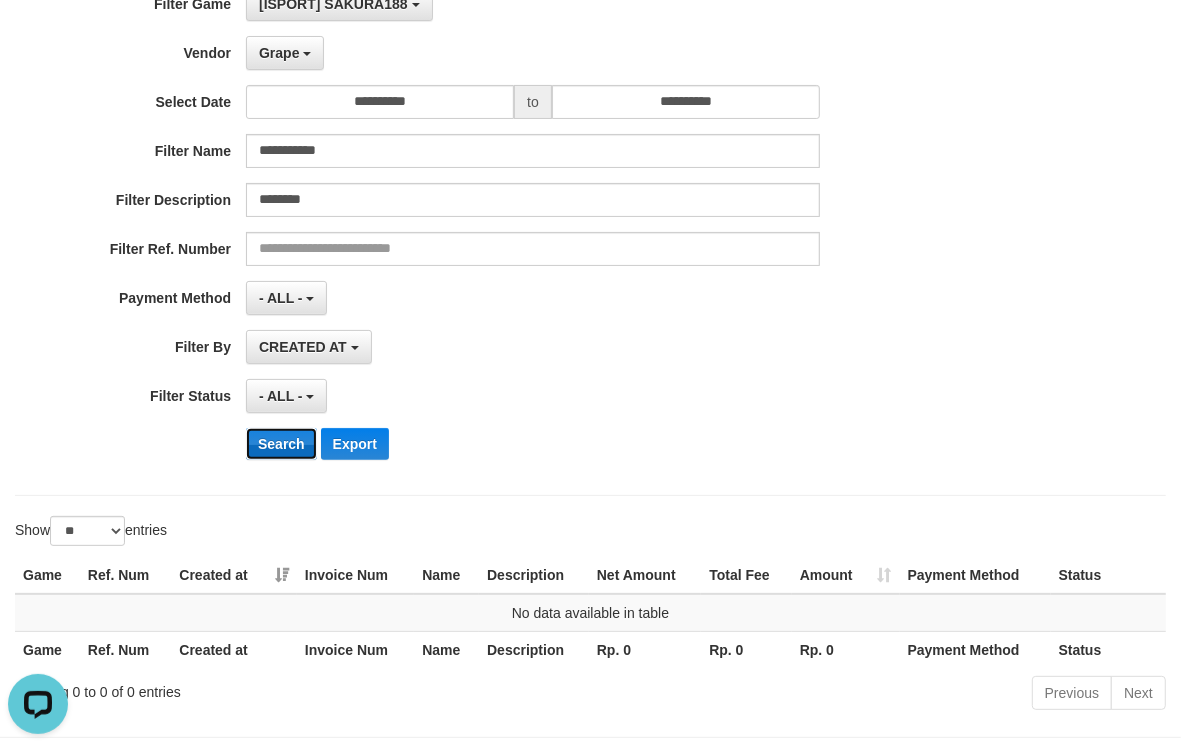 click on "Search" at bounding box center [281, 444] 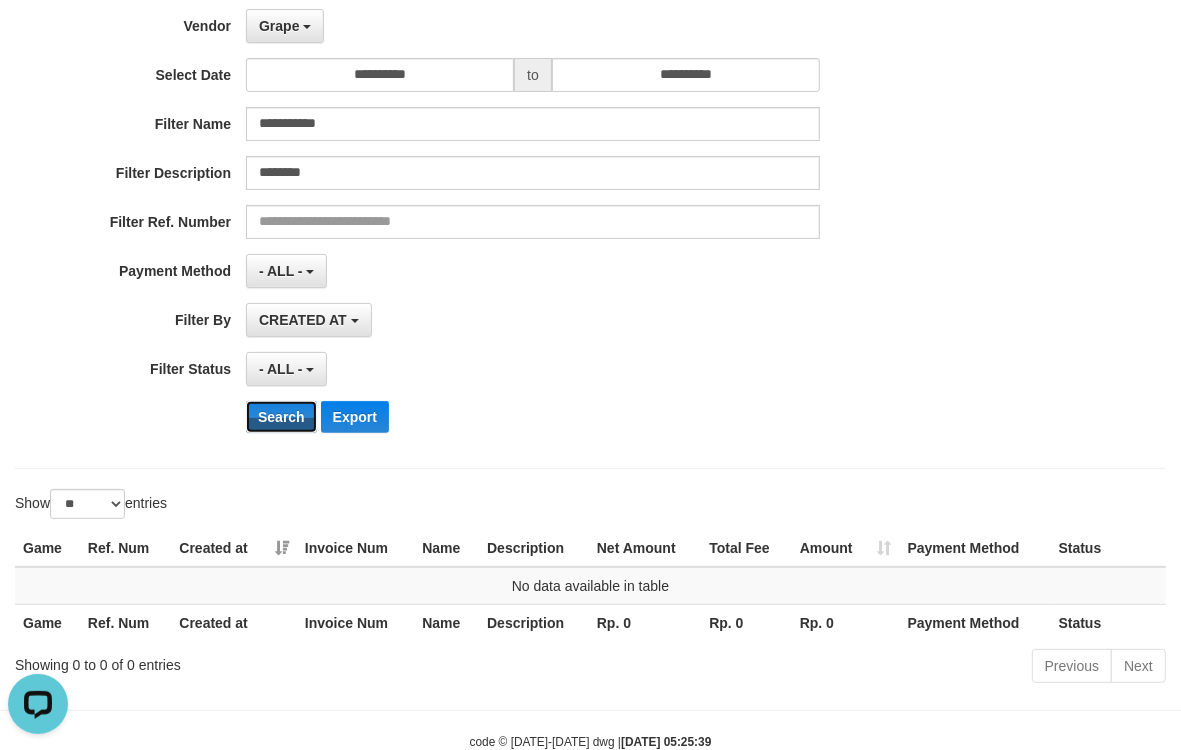 scroll, scrollTop: 163, scrollLeft: 0, axis: vertical 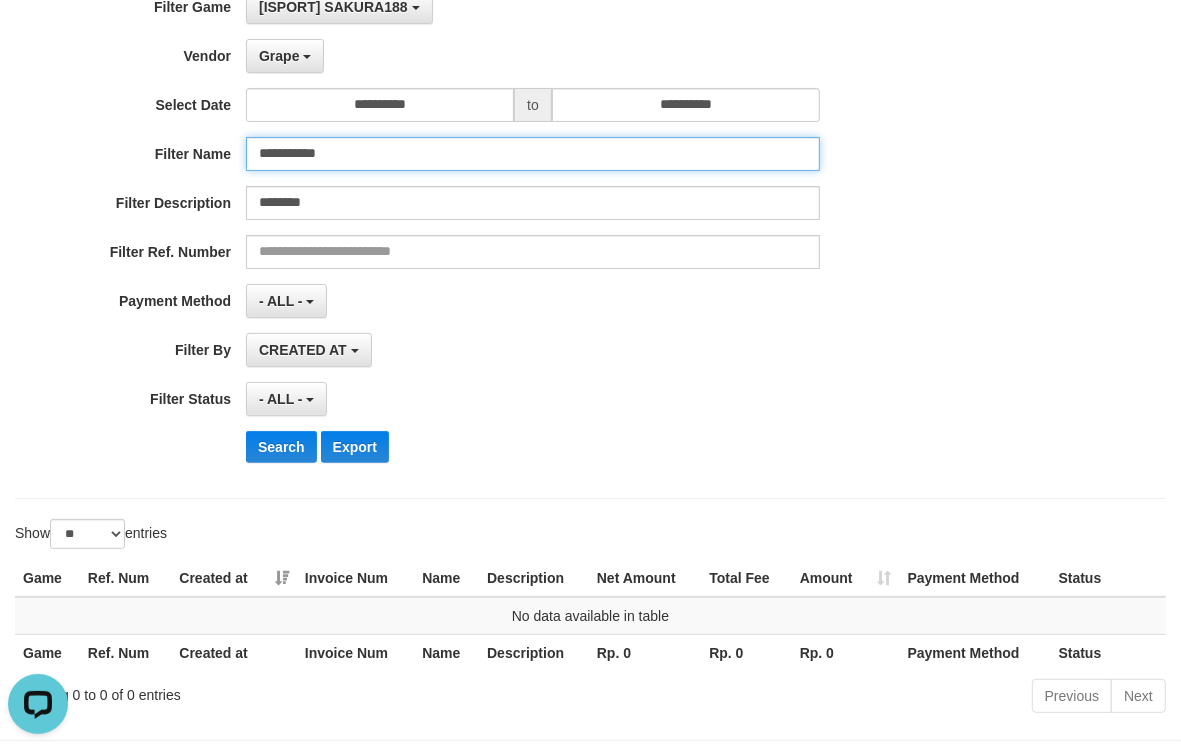 click on "**********" at bounding box center [533, 154] 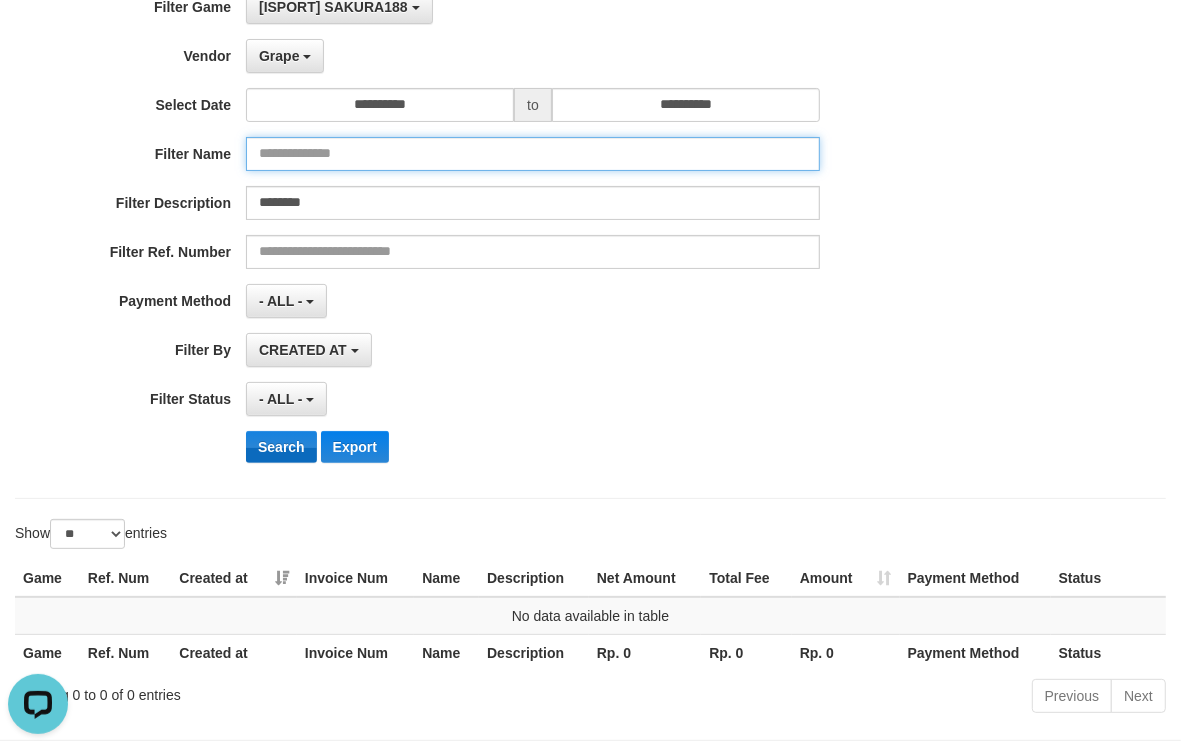 type 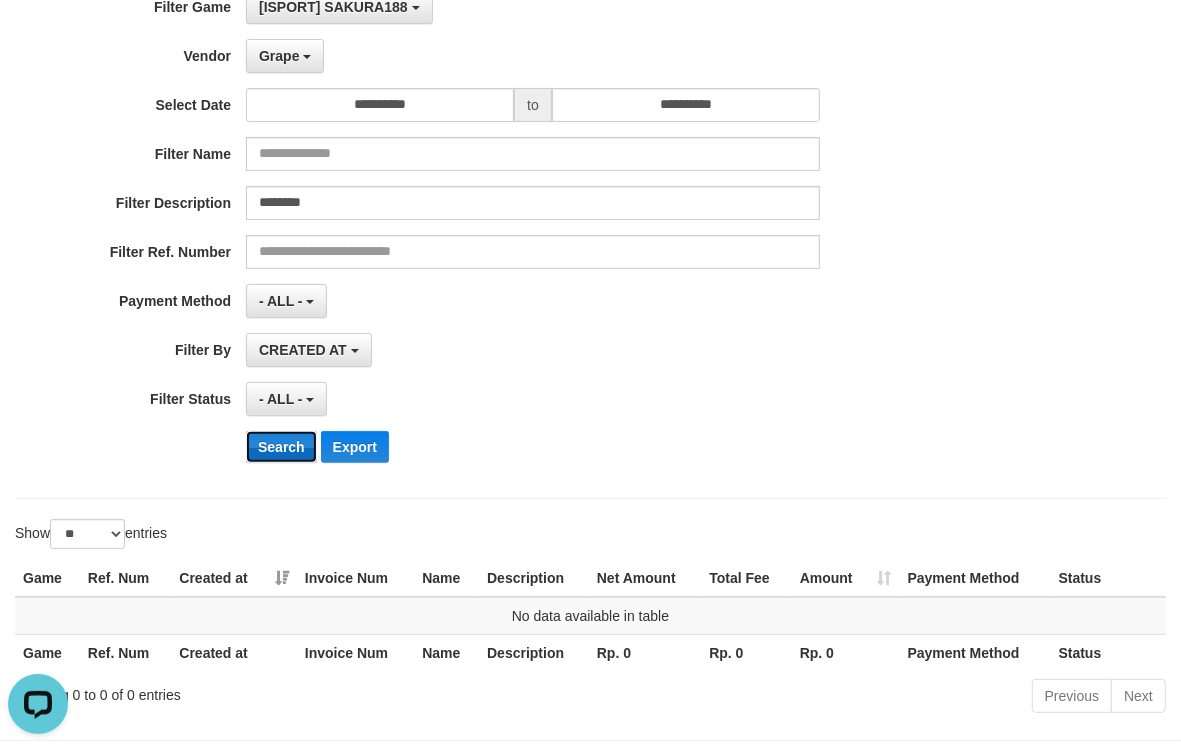 click on "Search" at bounding box center (281, 447) 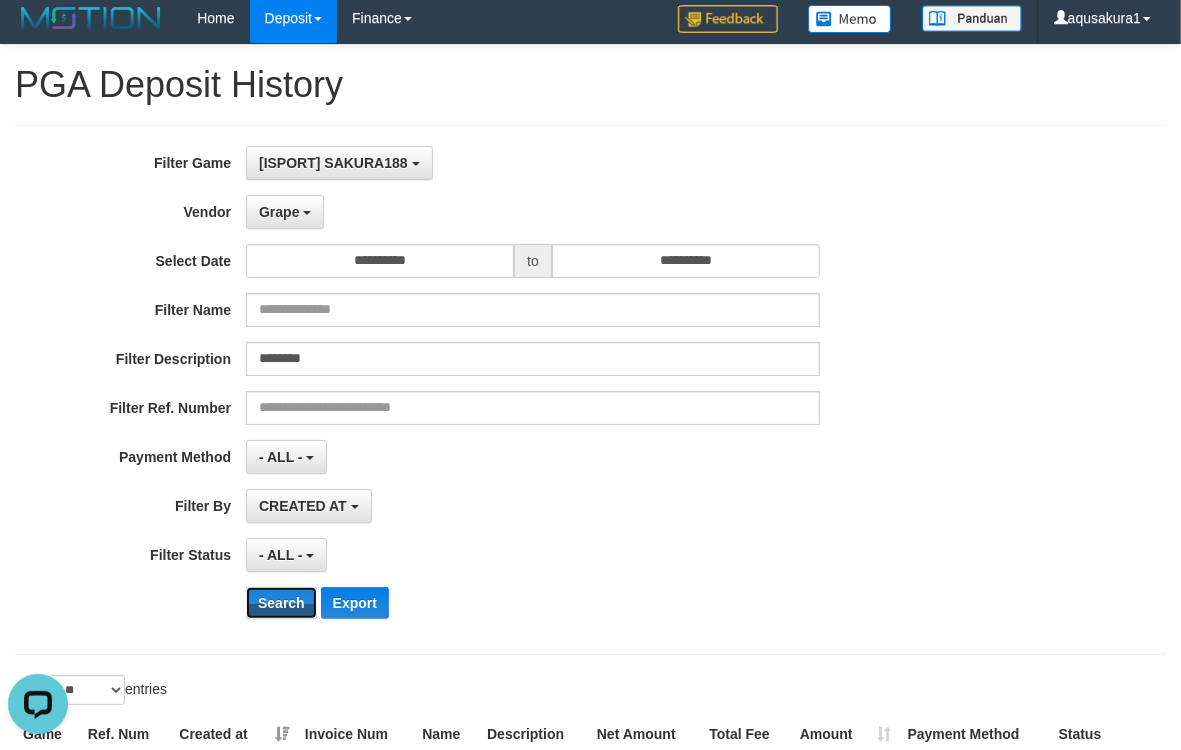 scroll, scrollTop: 0, scrollLeft: 0, axis: both 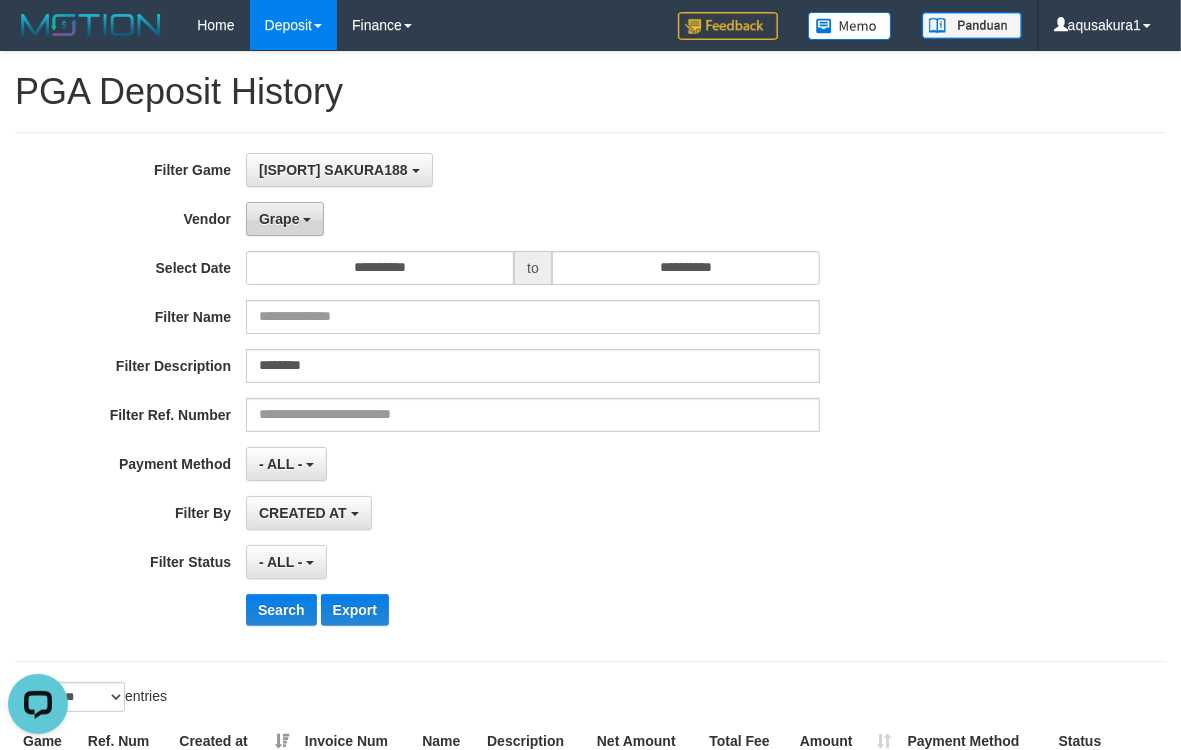 click on "Grape" at bounding box center (285, 219) 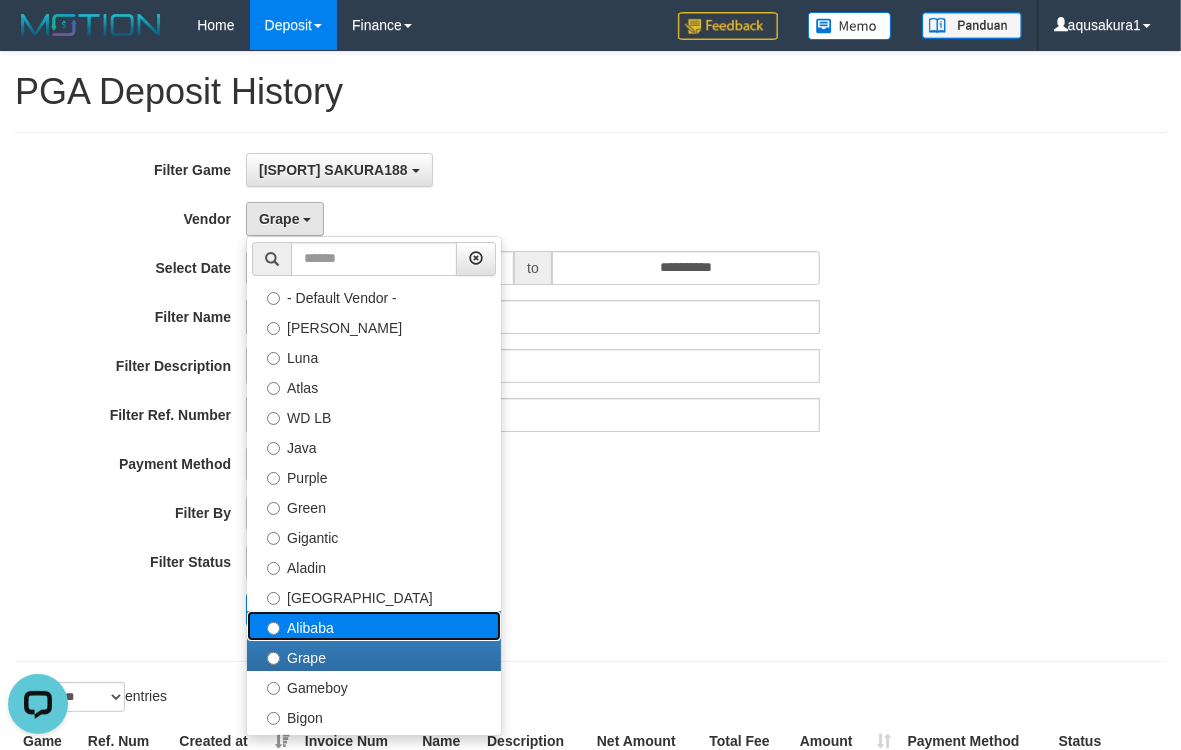 click on "Alibaba" at bounding box center (374, 626) 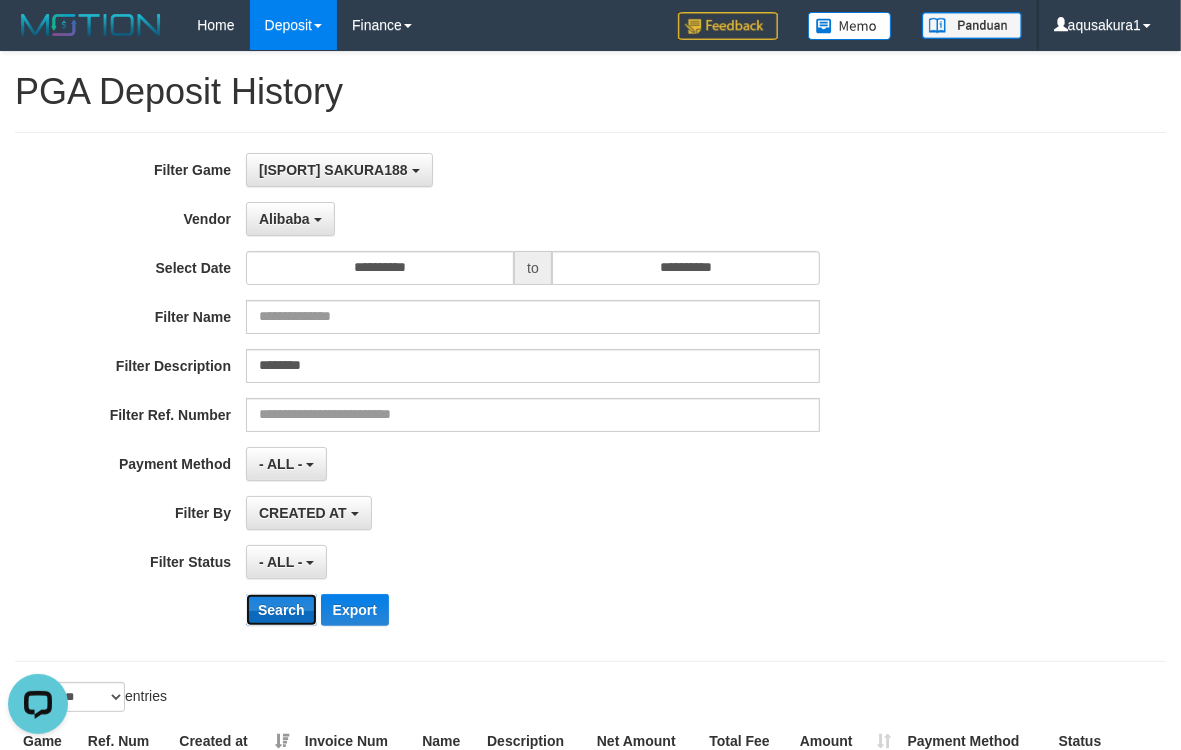 click on "Search" at bounding box center (281, 610) 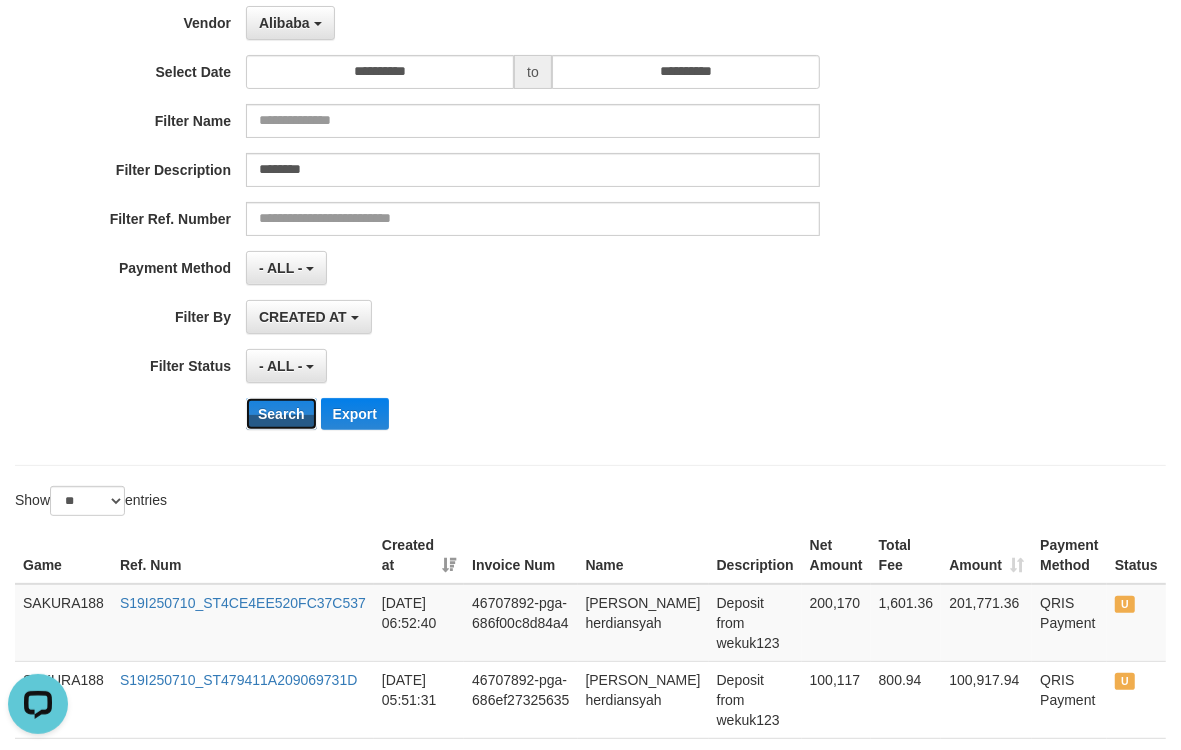 scroll, scrollTop: 166, scrollLeft: 0, axis: vertical 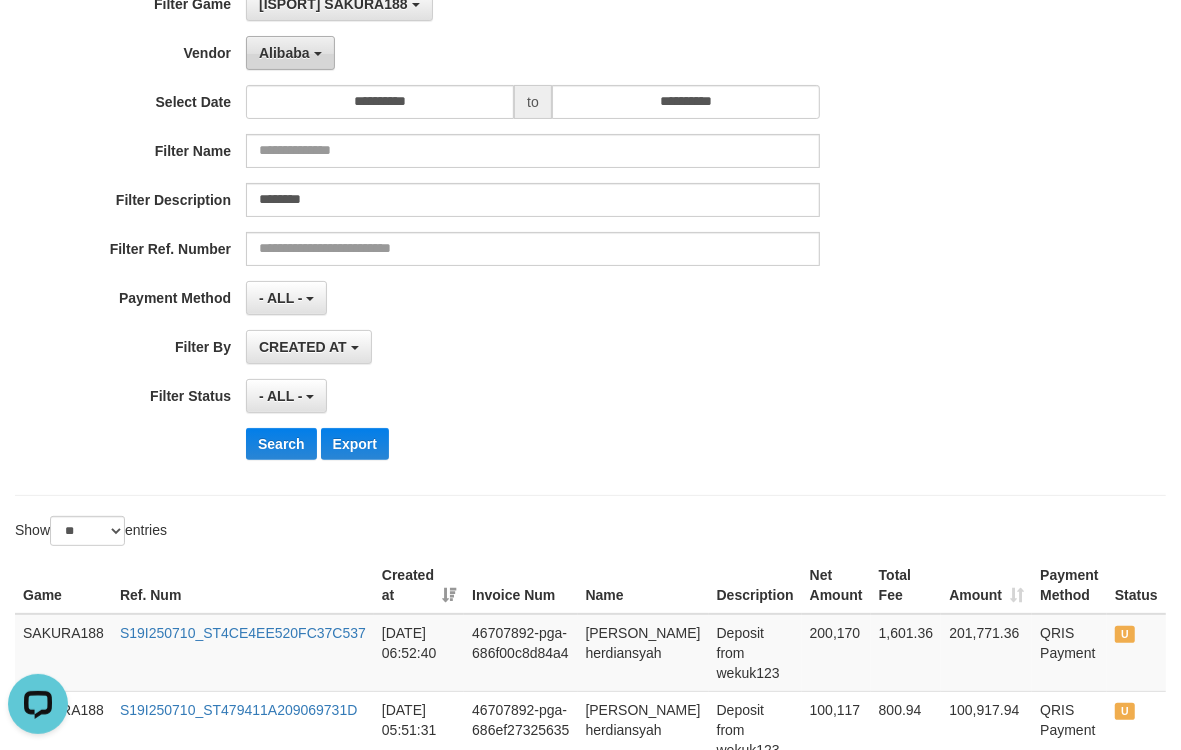 click on "Alibaba" at bounding box center (290, 53) 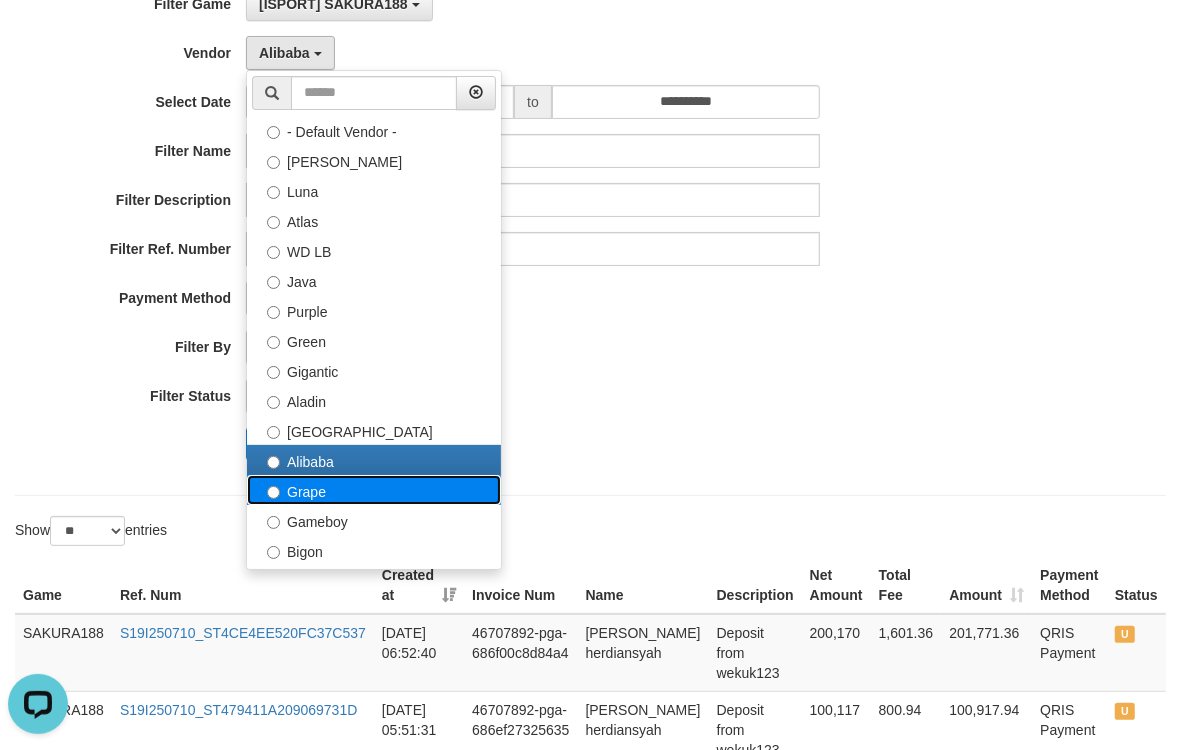 click on "Grape" at bounding box center (374, 490) 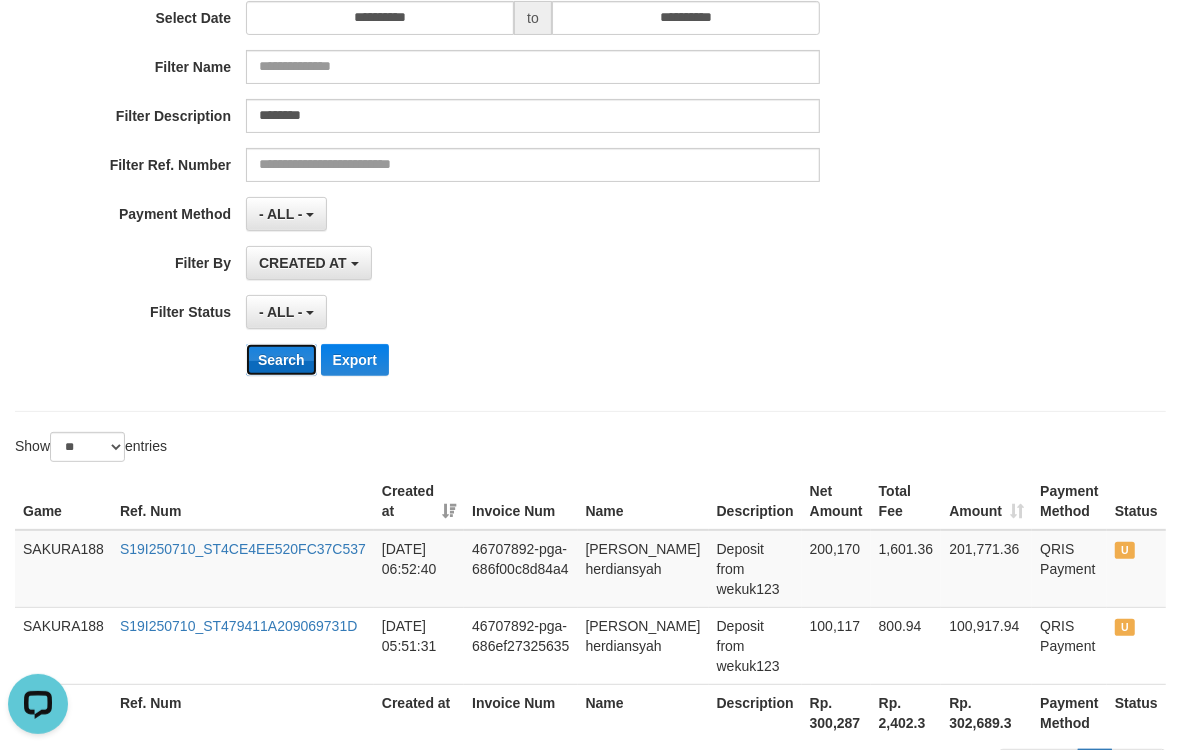 click on "Search" at bounding box center (281, 360) 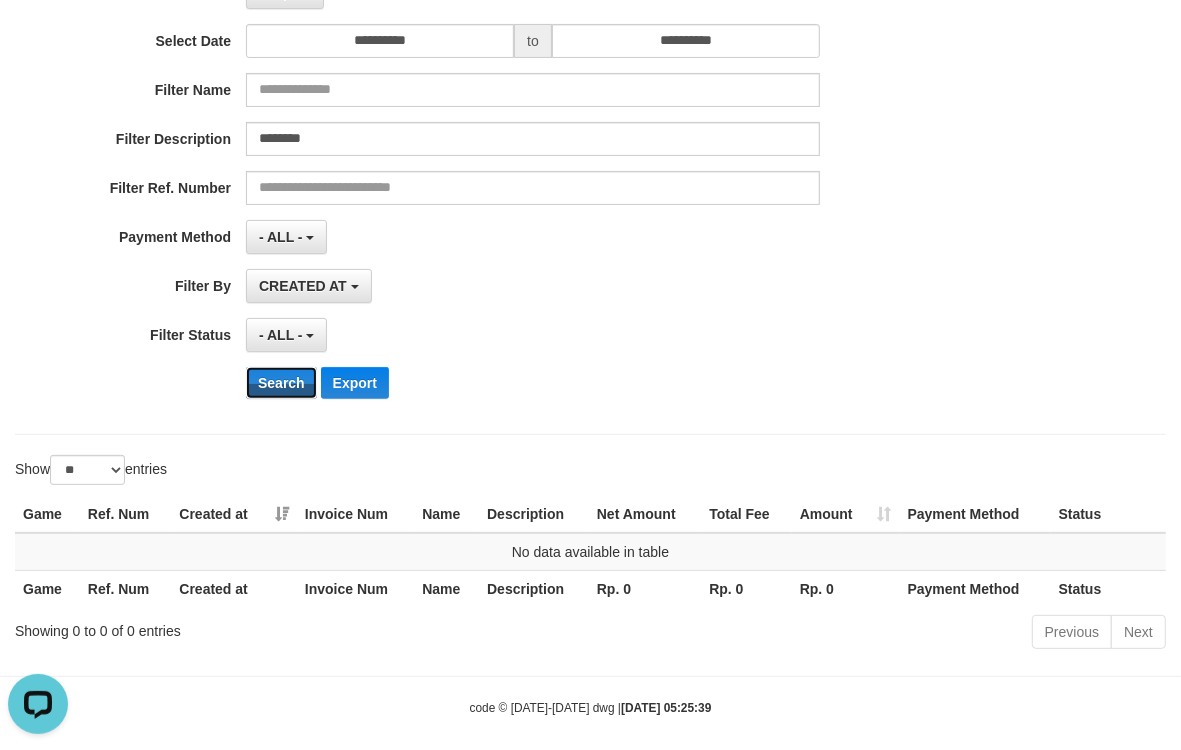 scroll, scrollTop: 81, scrollLeft: 0, axis: vertical 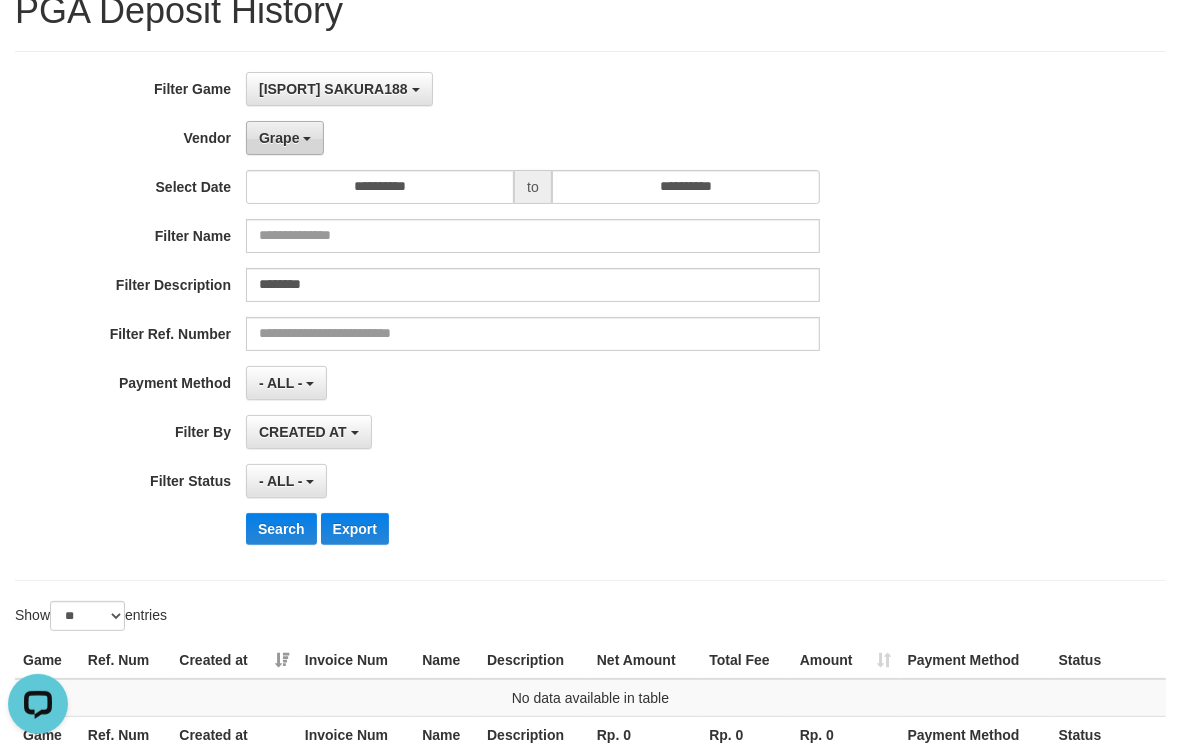 click on "Grape" at bounding box center [279, 138] 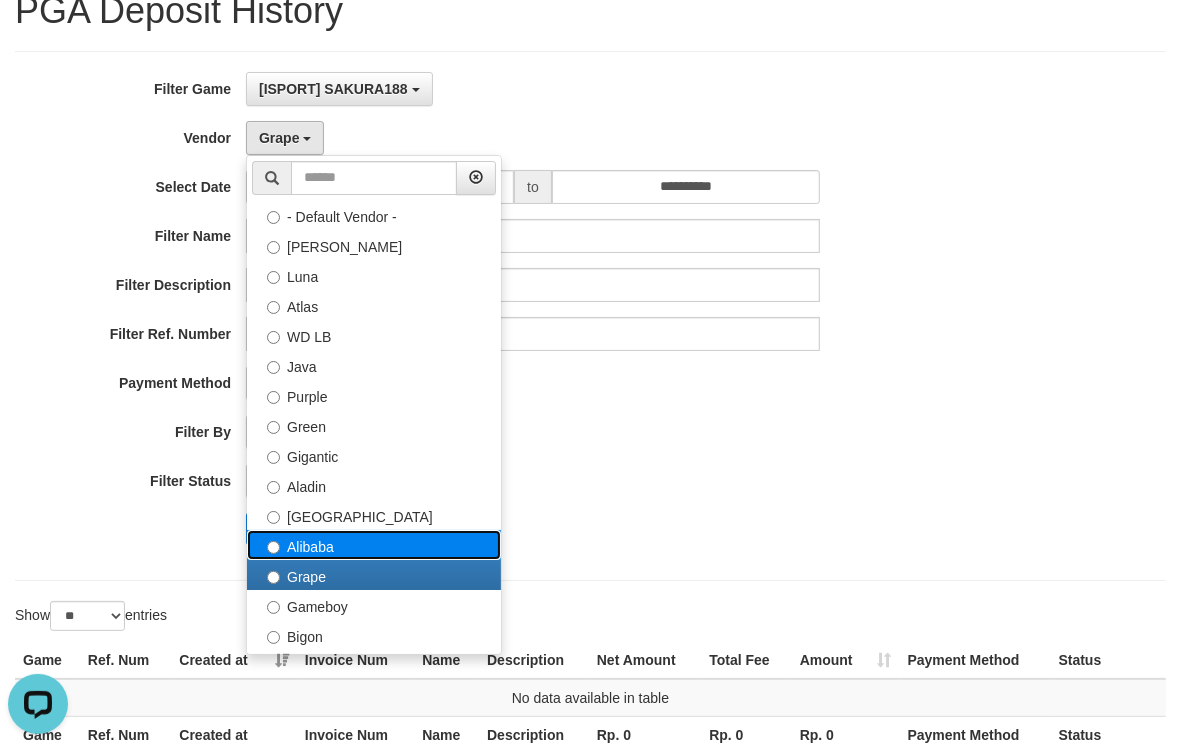 click on "Alibaba" at bounding box center [374, 545] 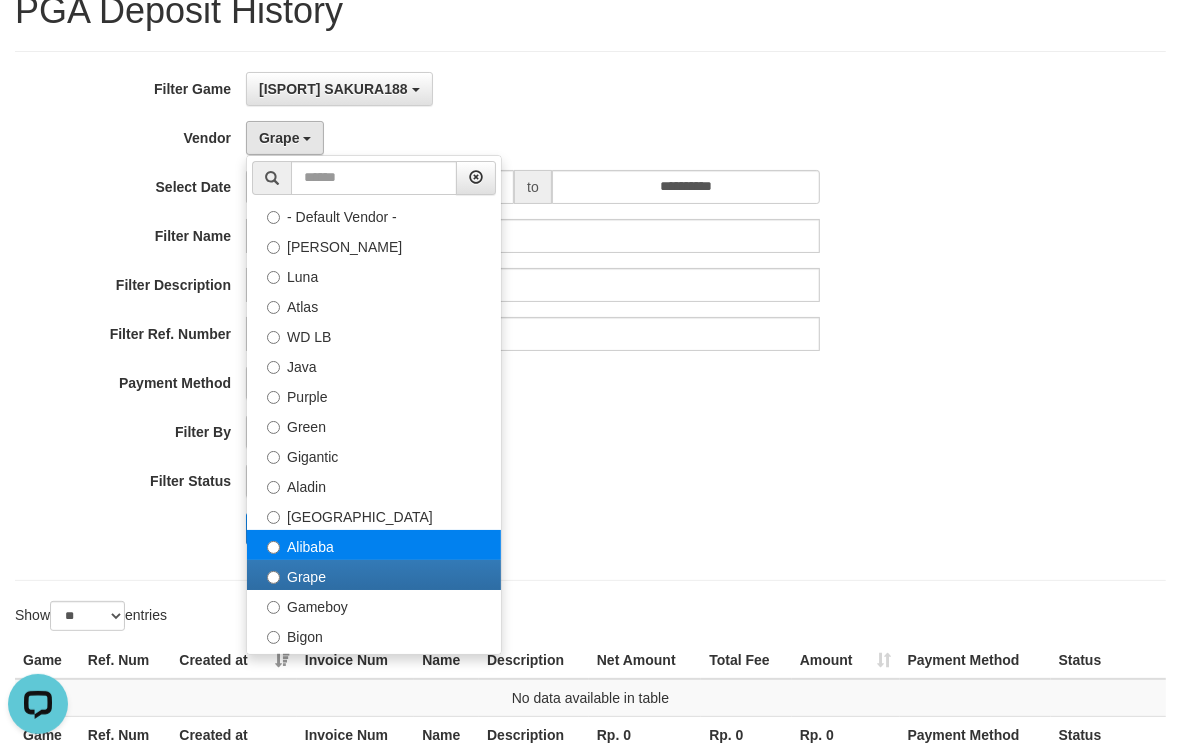 select on "**********" 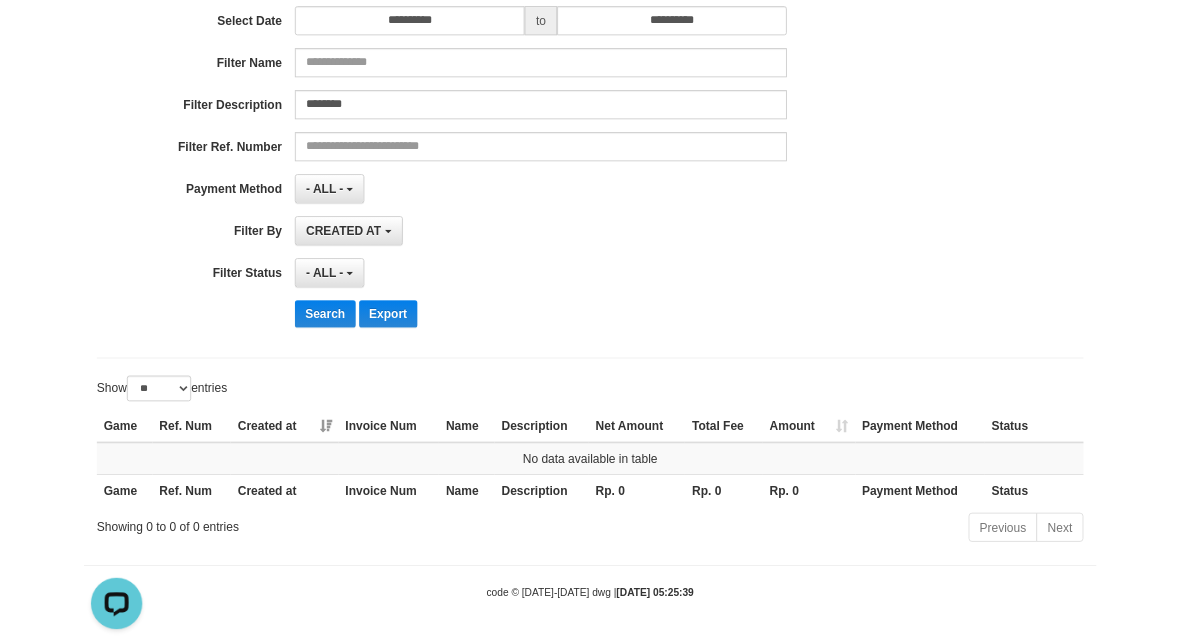scroll, scrollTop: 247, scrollLeft: 0, axis: vertical 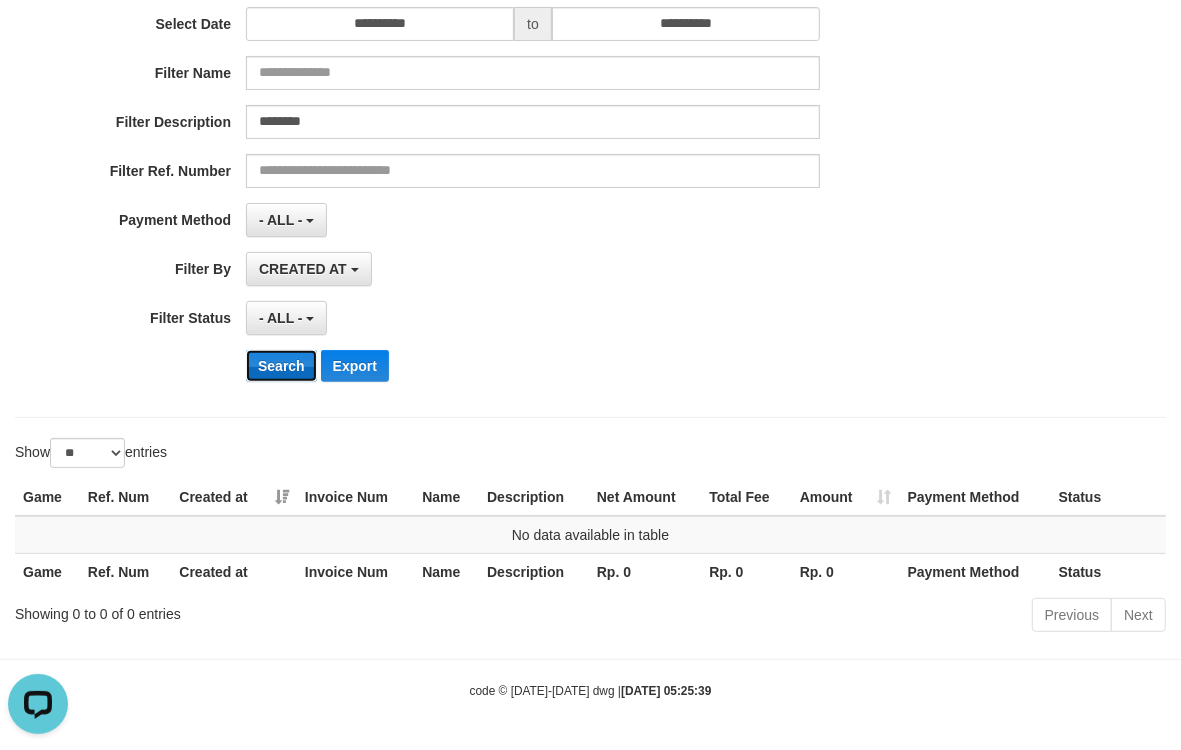 click on "Search" at bounding box center (281, 366) 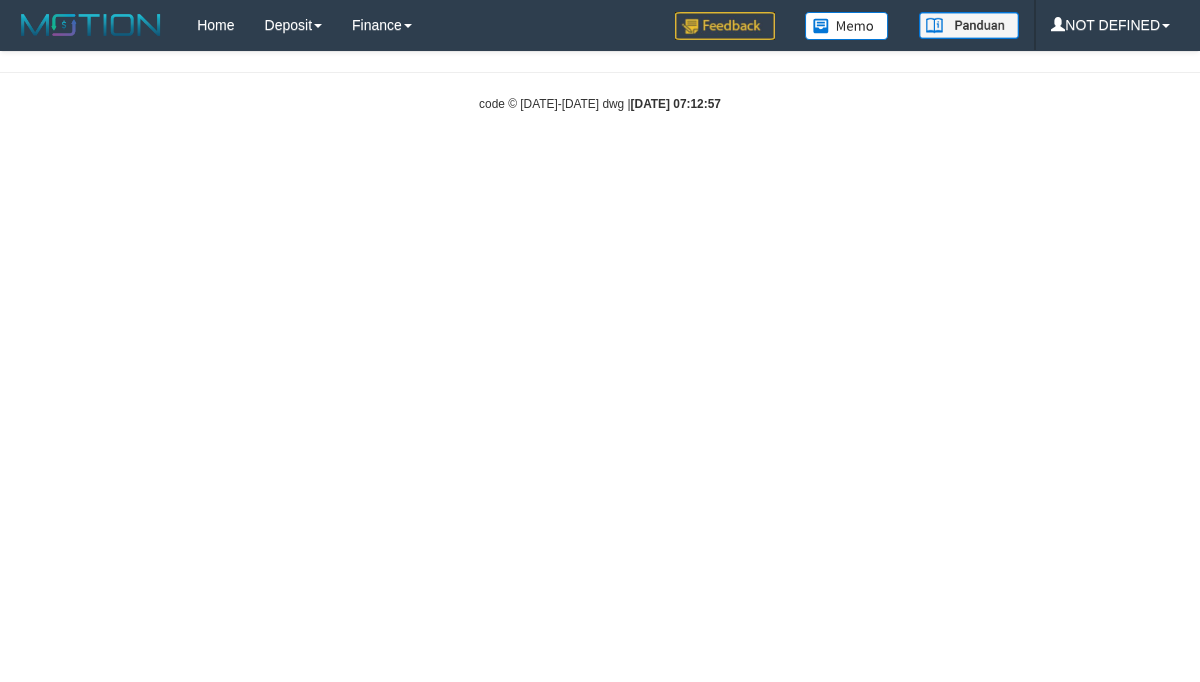 scroll, scrollTop: 0, scrollLeft: 0, axis: both 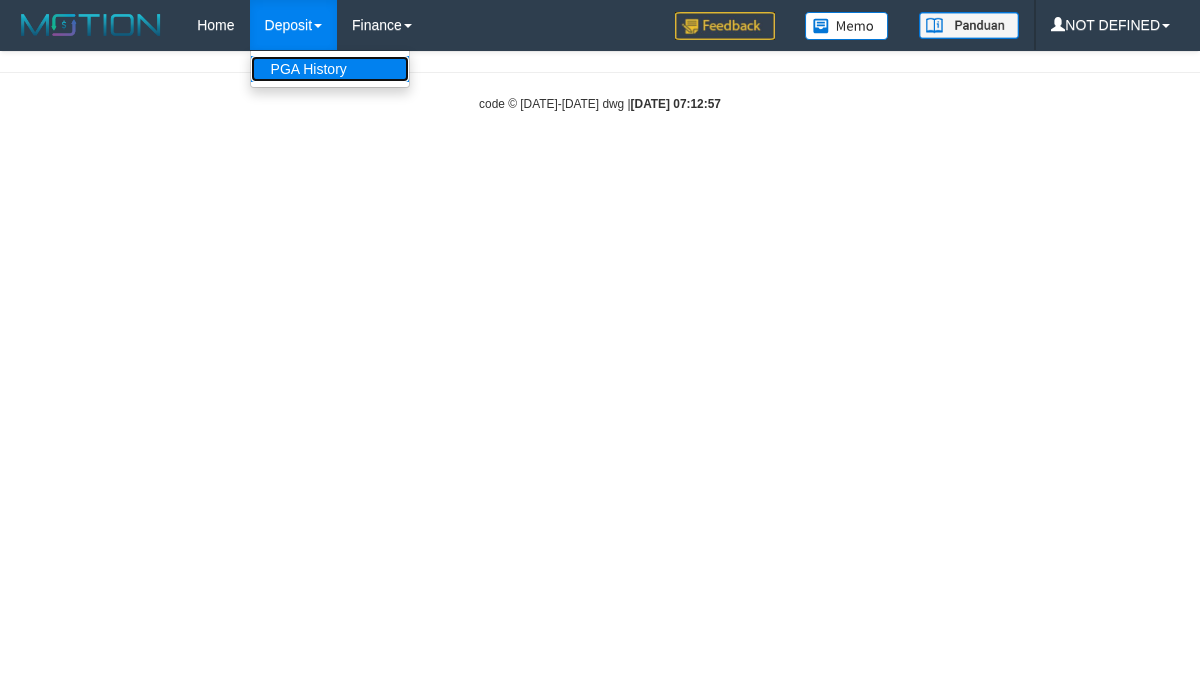 click on "PGA History" at bounding box center [330, 69] 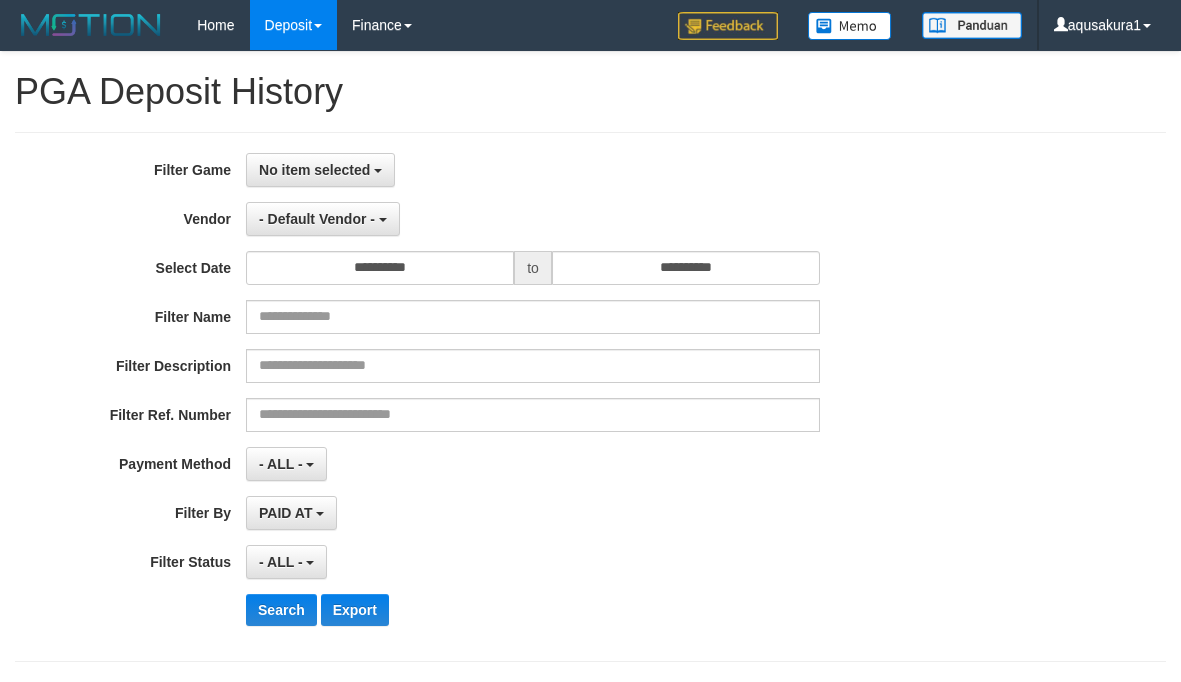 select 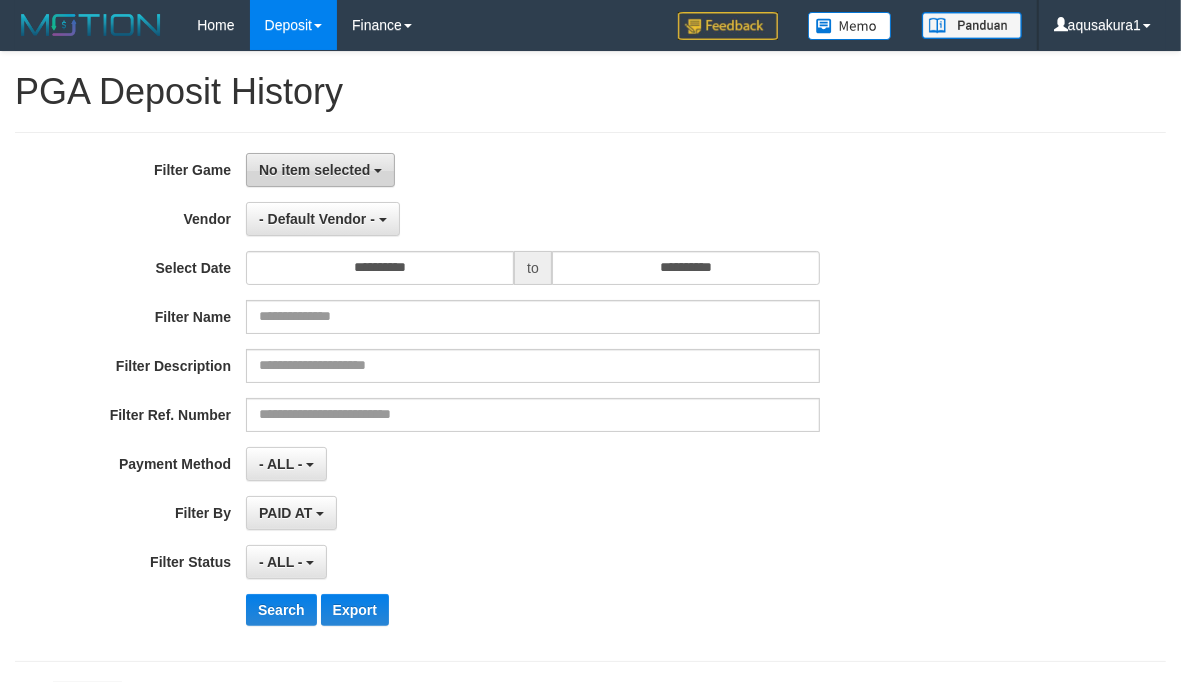 click on "No item selected" at bounding box center (314, 170) 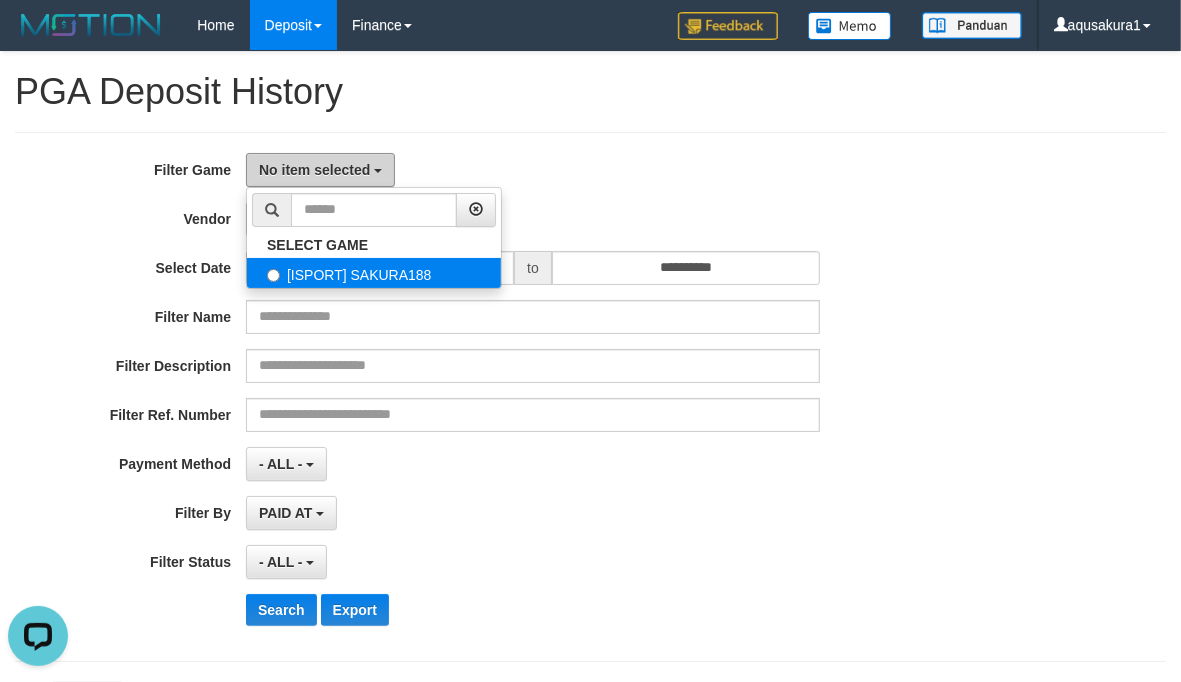 scroll, scrollTop: 0, scrollLeft: 0, axis: both 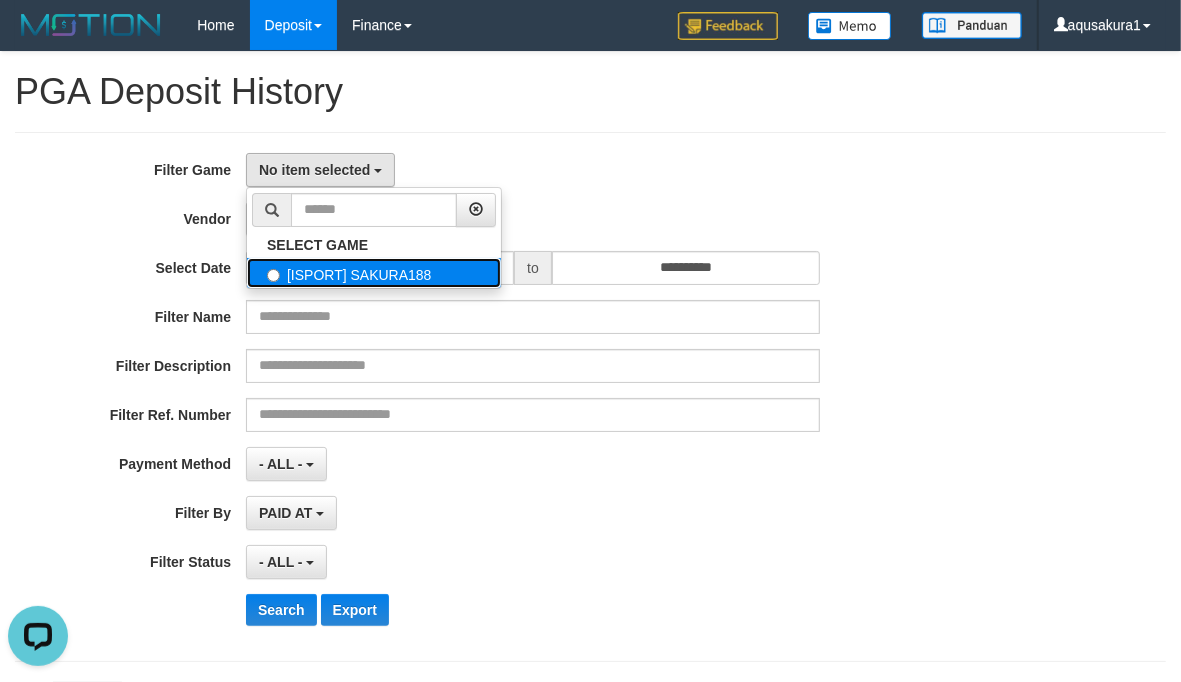 click on "[ISPORT] SAKURA188" at bounding box center (374, 273) 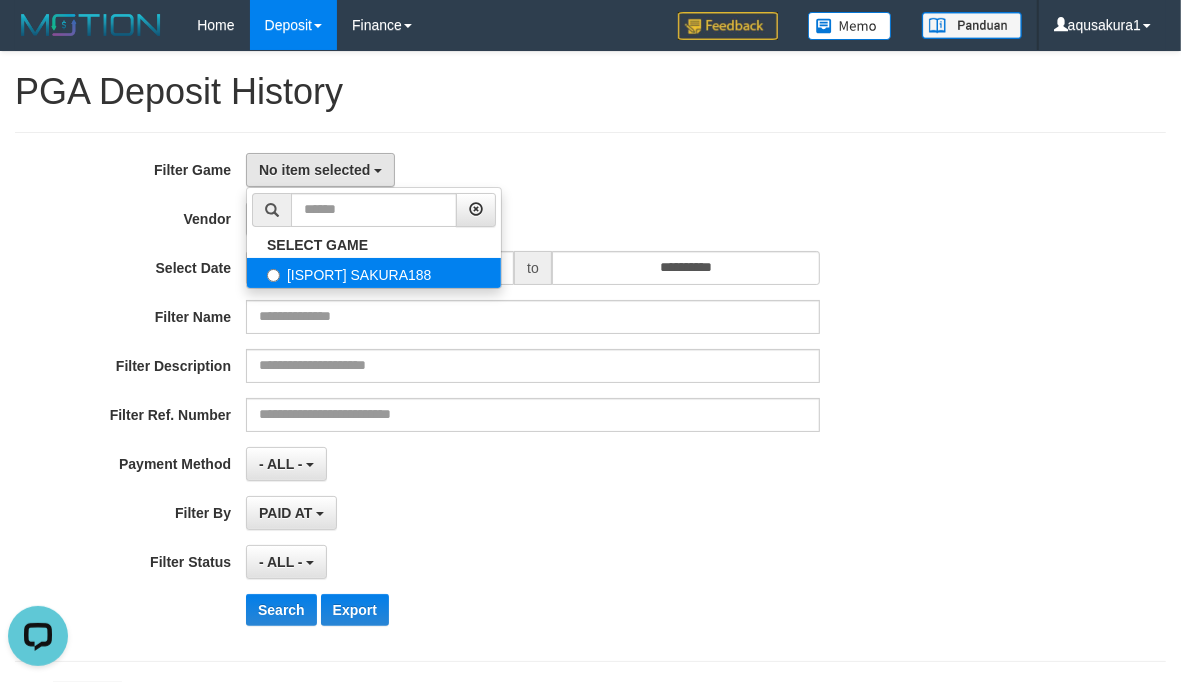 select on "***" 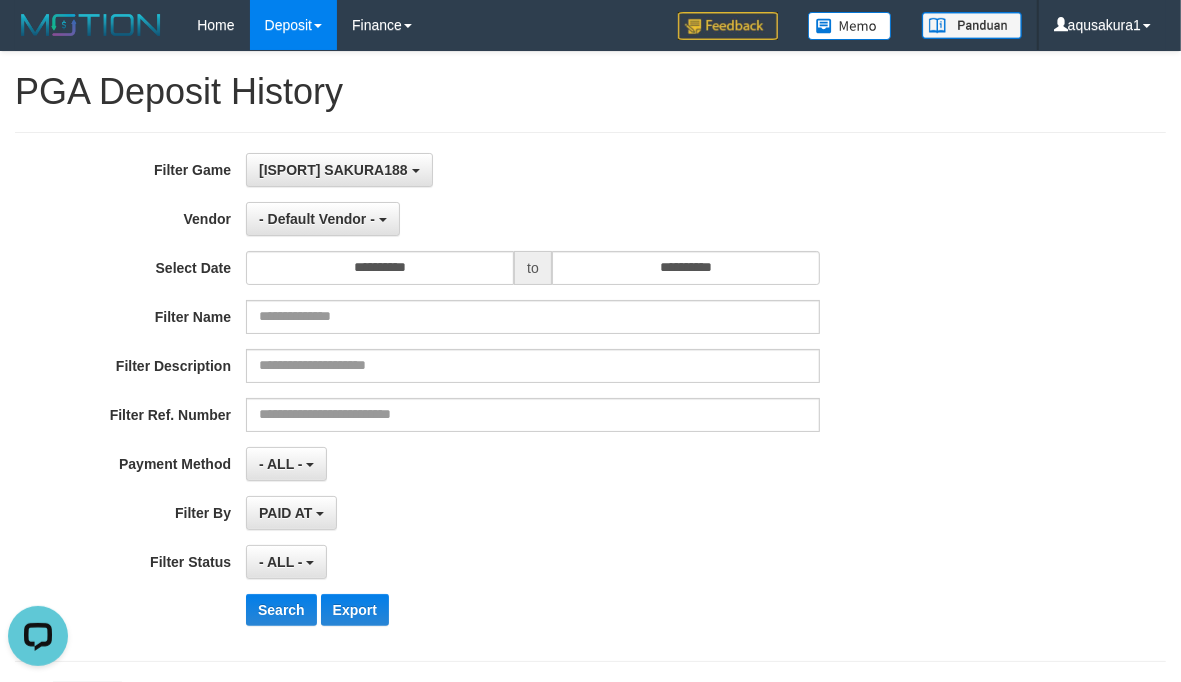 scroll, scrollTop: 17, scrollLeft: 0, axis: vertical 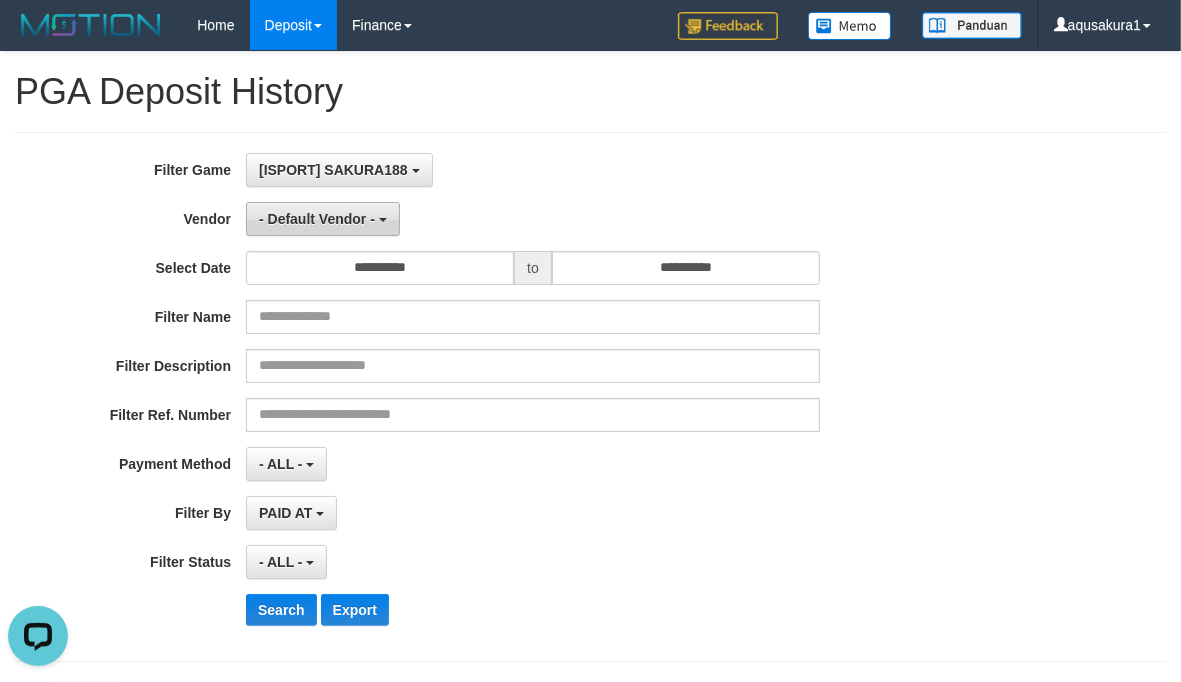 click on "- Default Vendor -" at bounding box center (317, 219) 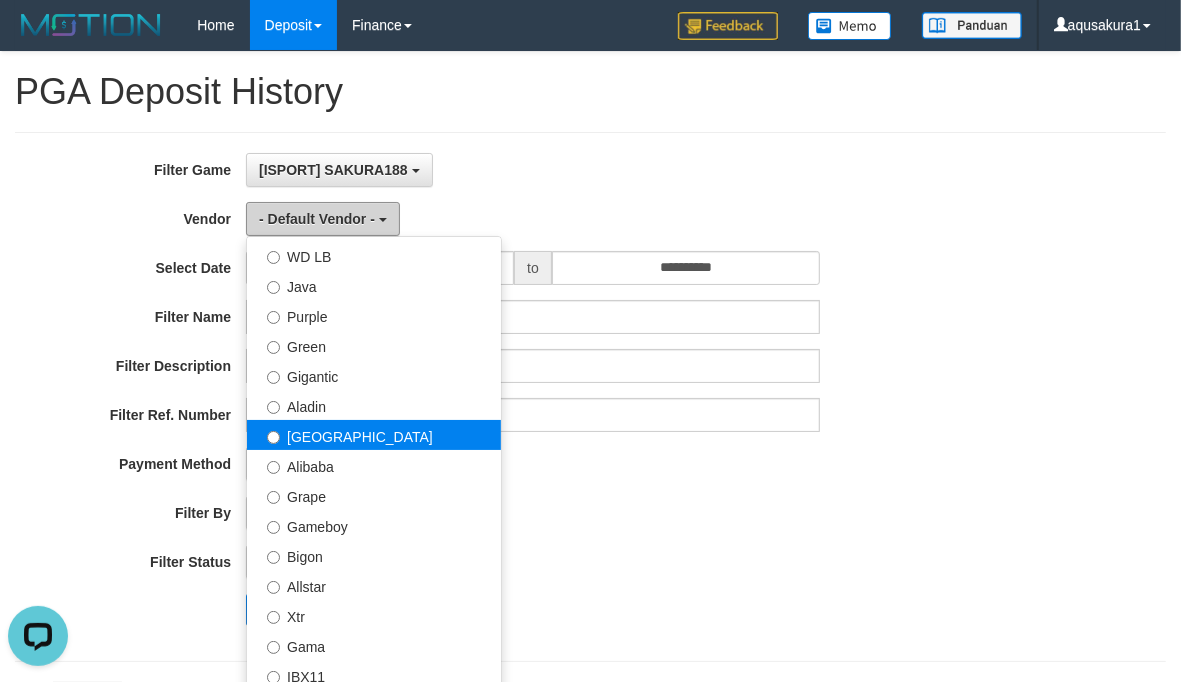 scroll, scrollTop: 166, scrollLeft: 0, axis: vertical 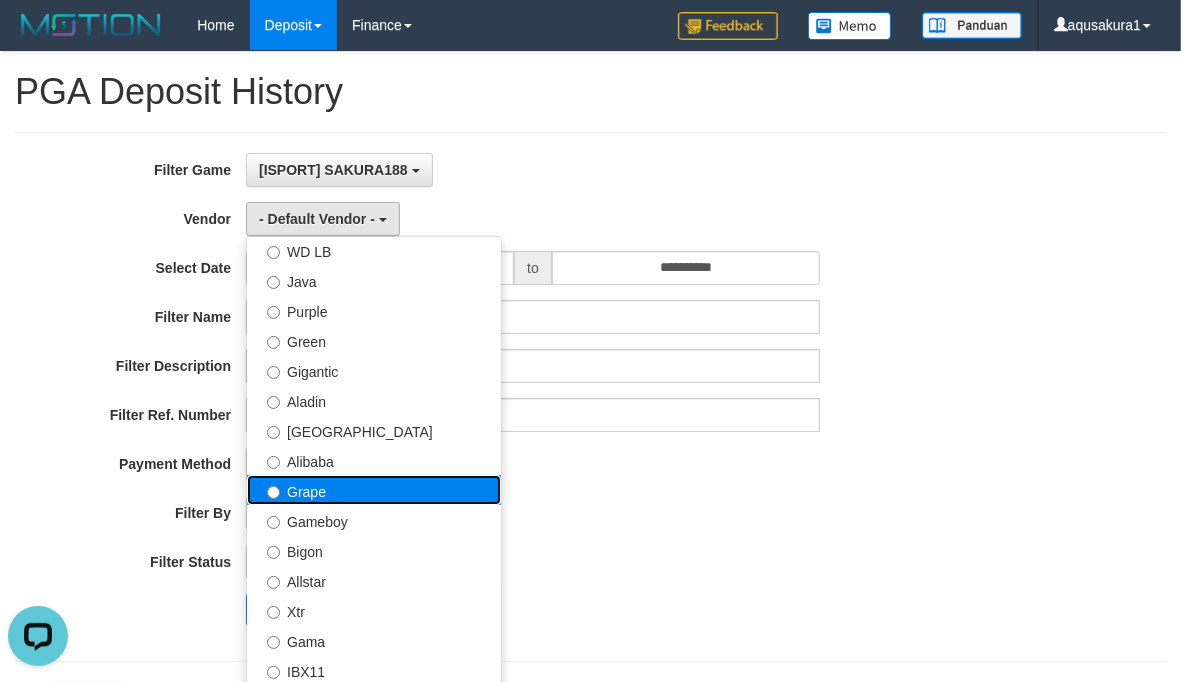 click on "Grape" at bounding box center [374, 490] 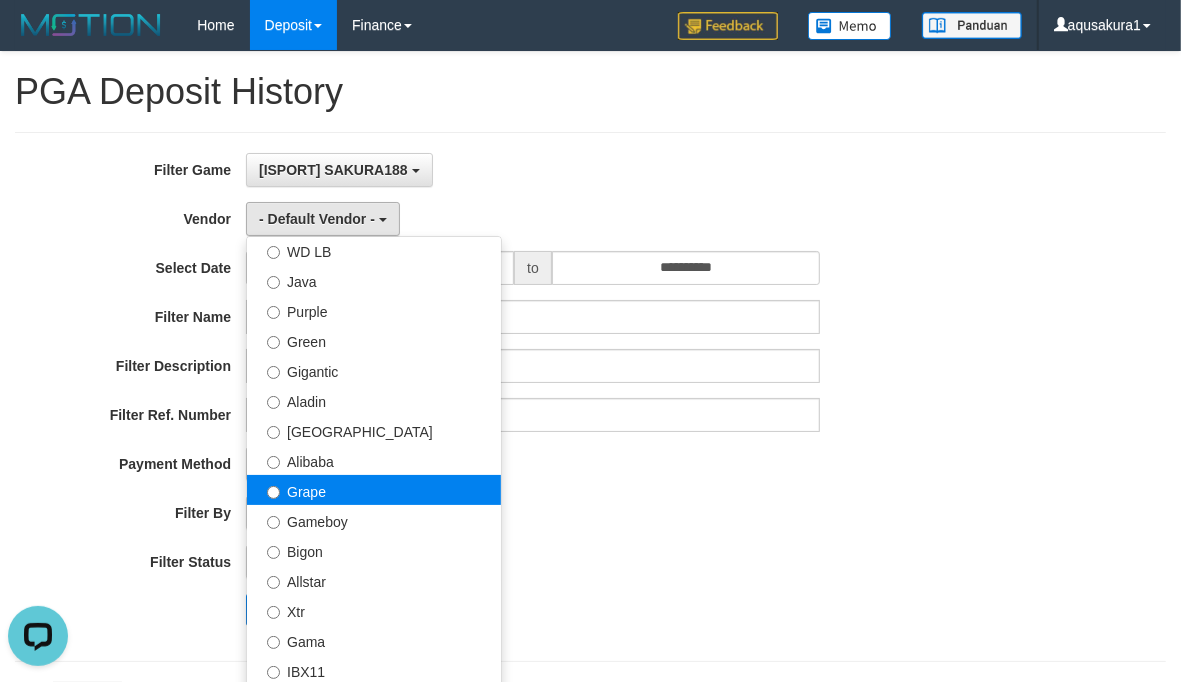 select on "**********" 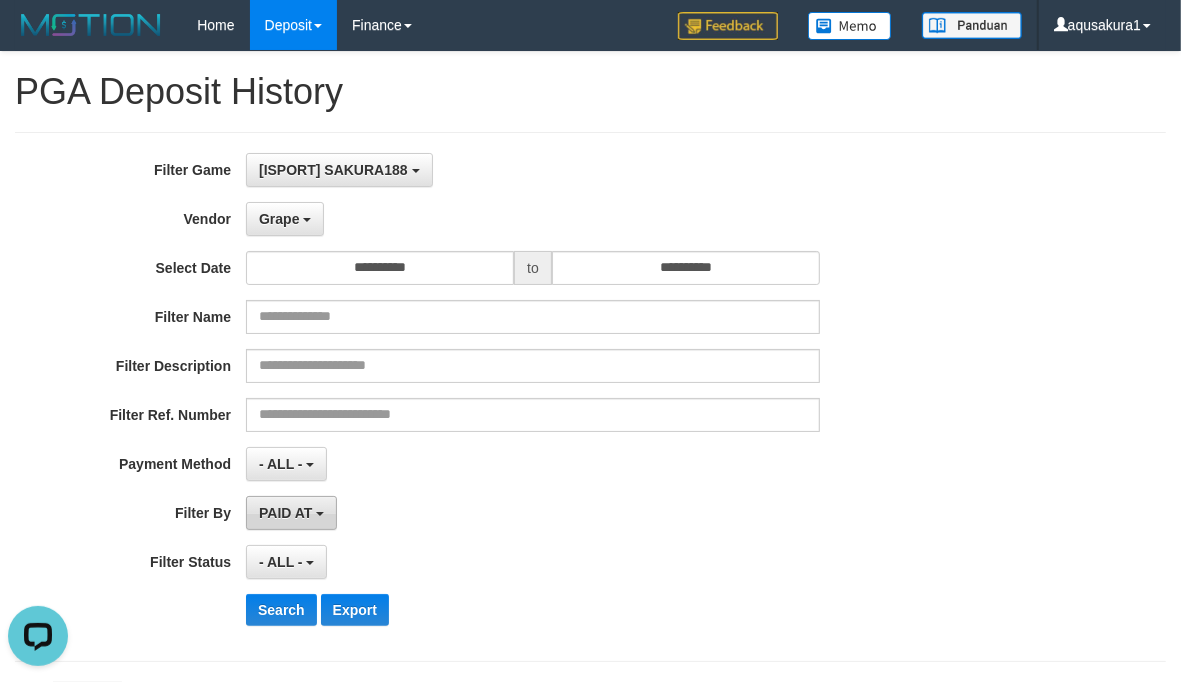 click on "PAID AT" at bounding box center (285, 513) 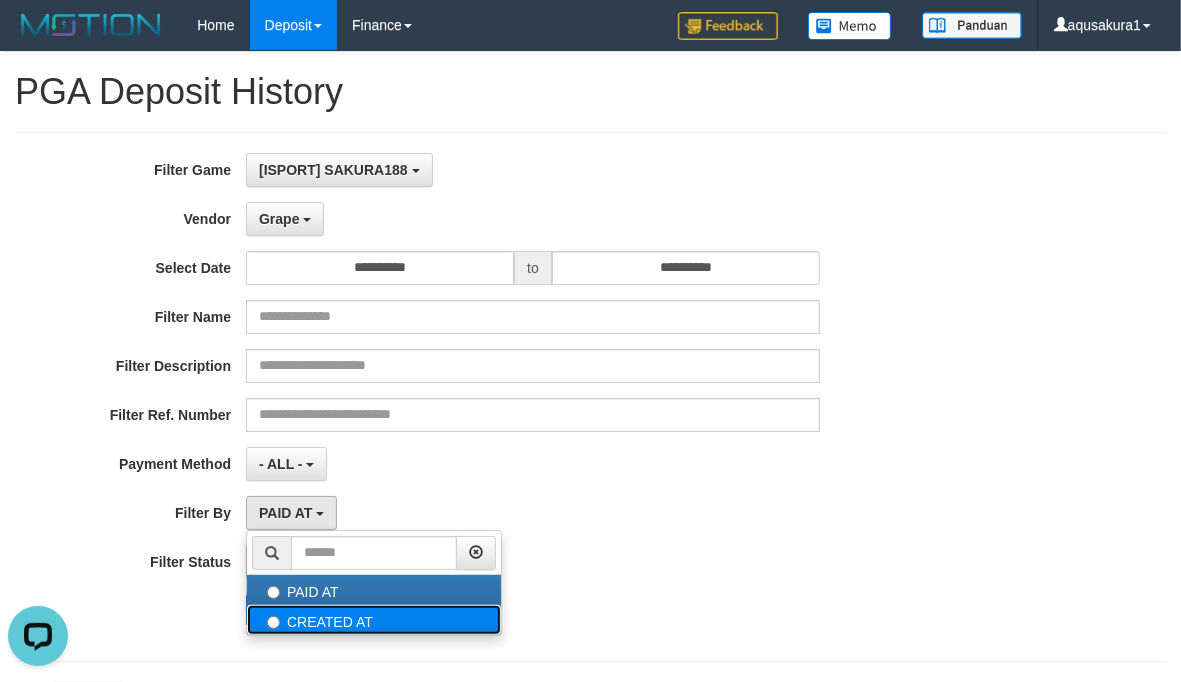 click on "CREATED AT" at bounding box center [374, 620] 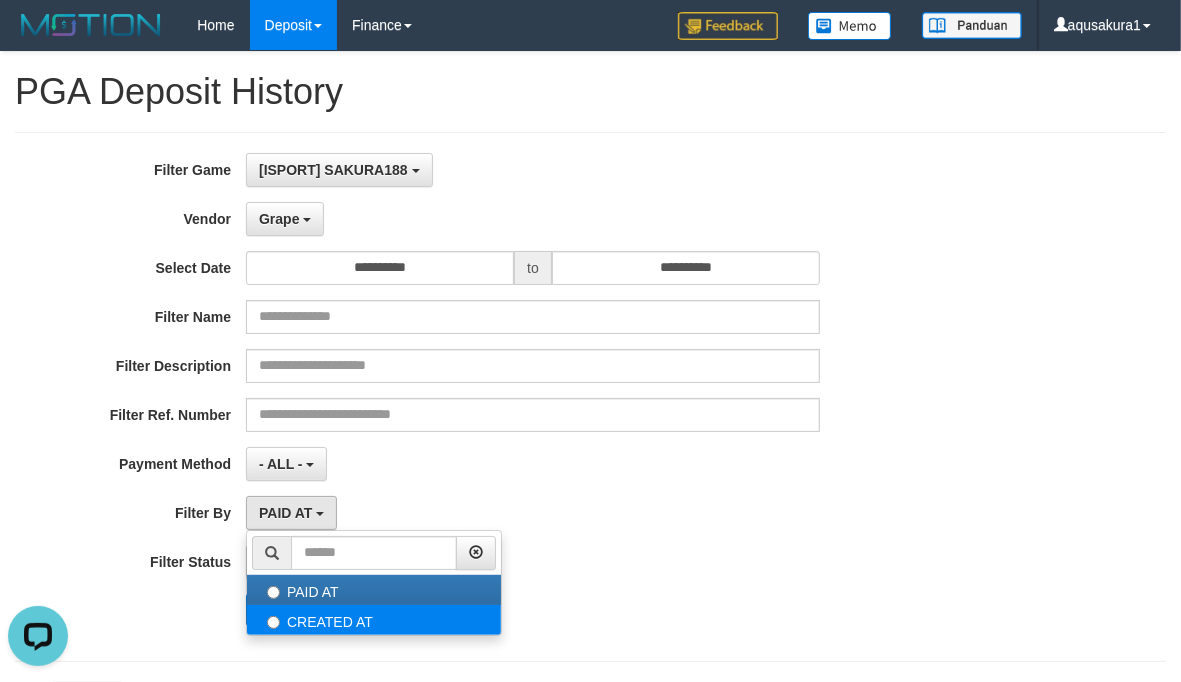 select on "*" 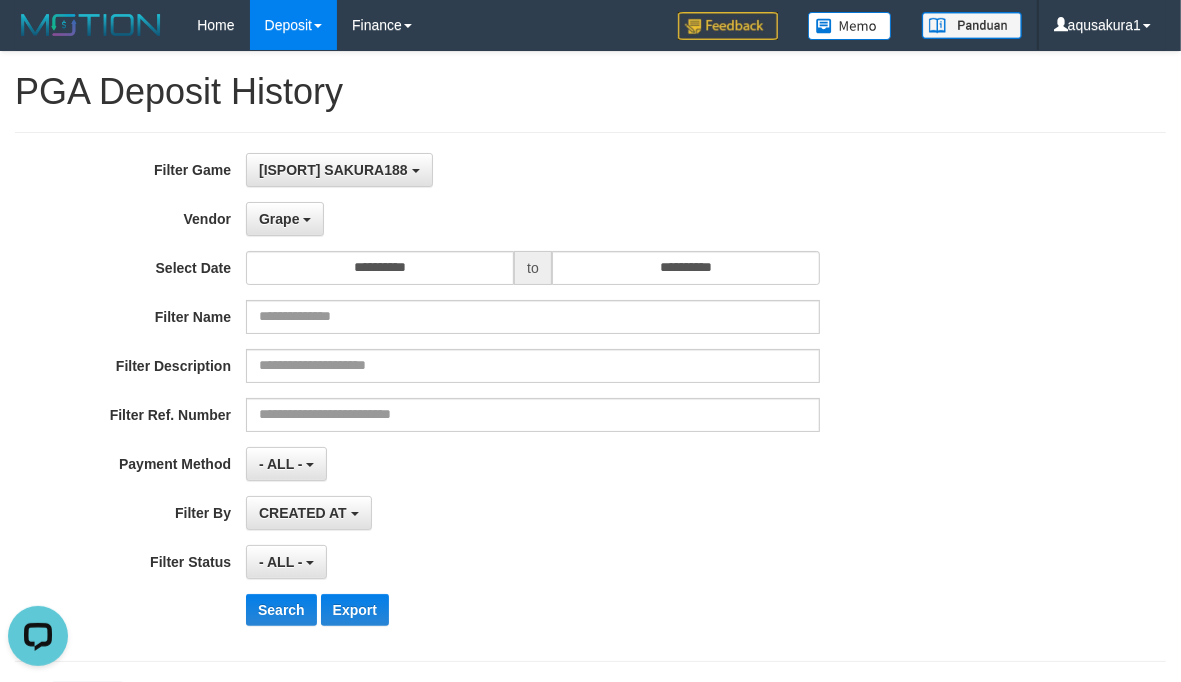 click on "CREATED AT
PAID AT
CREATED AT" at bounding box center (533, 513) 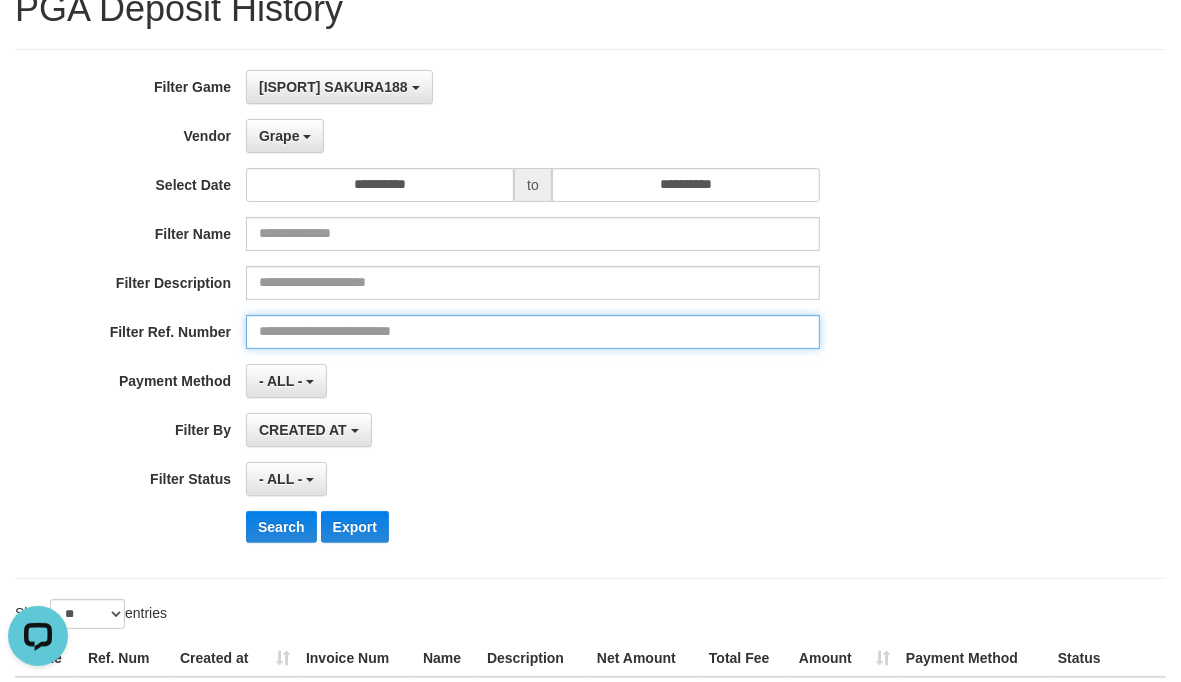 click at bounding box center [533, 332] 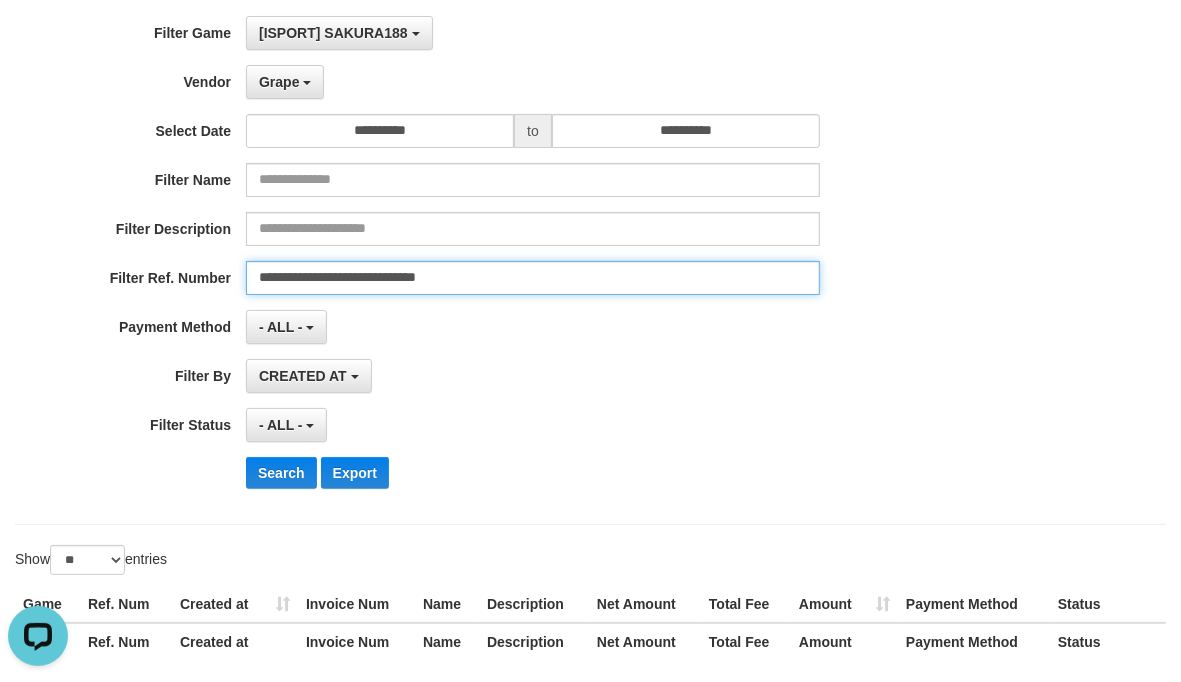 scroll, scrollTop: 166, scrollLeft: 0, axis: vertical 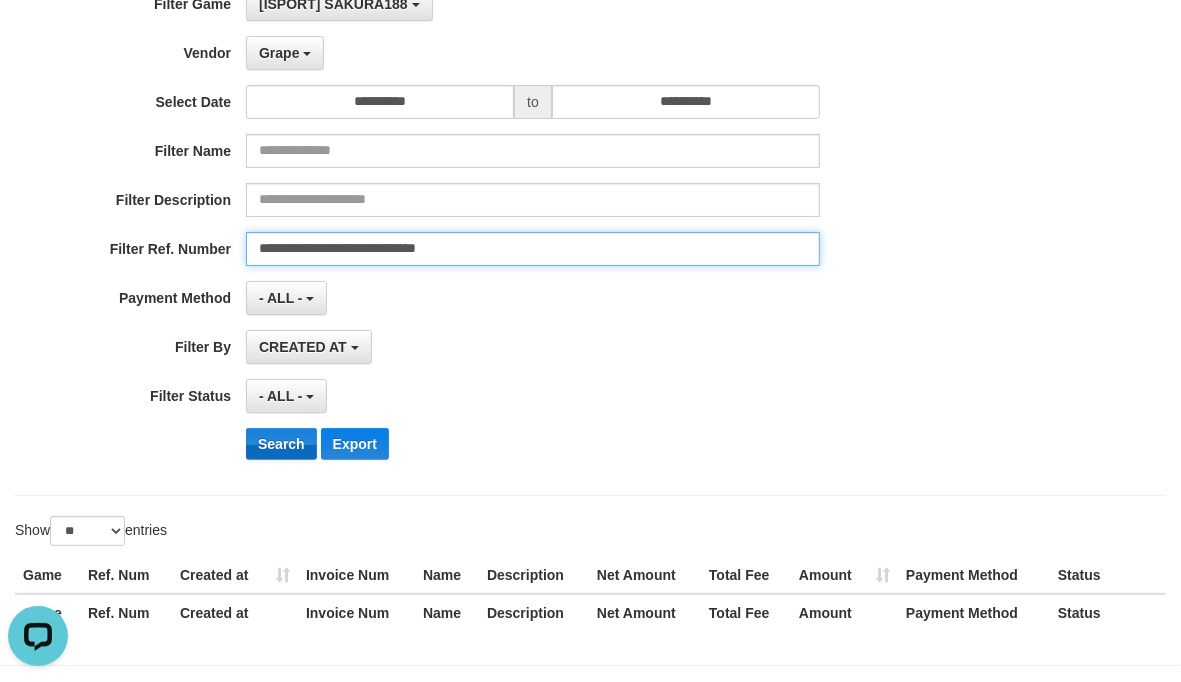 type on "**********" 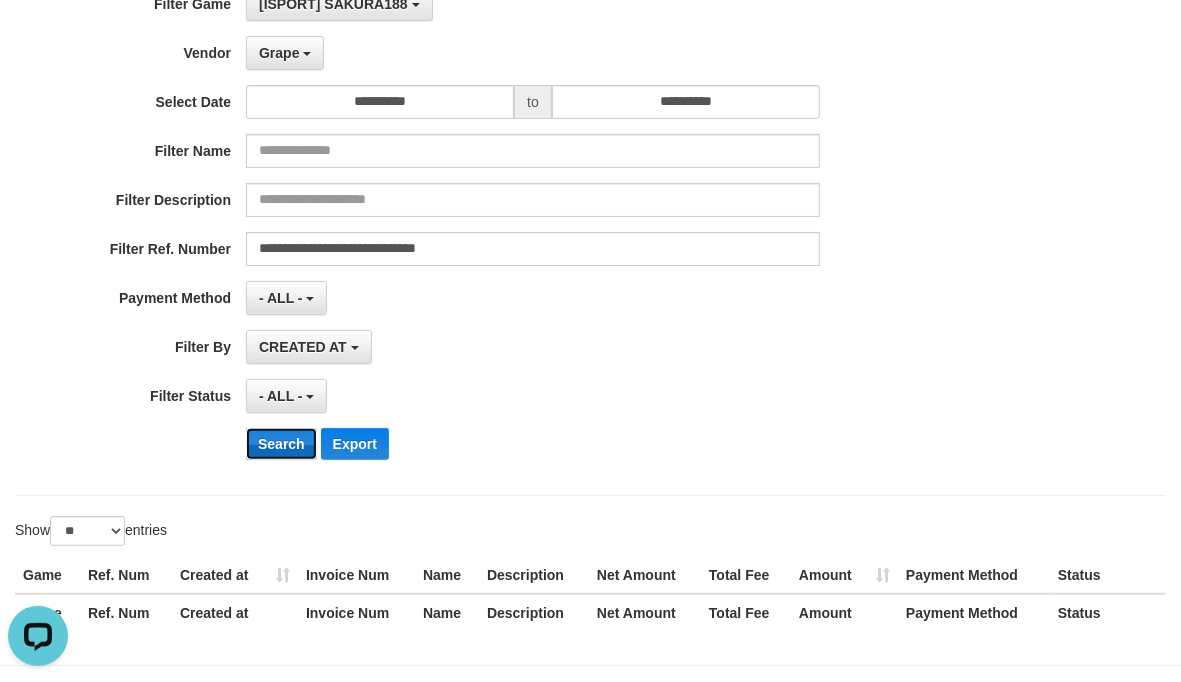 click on "Search" at bounding box center (281, 444) 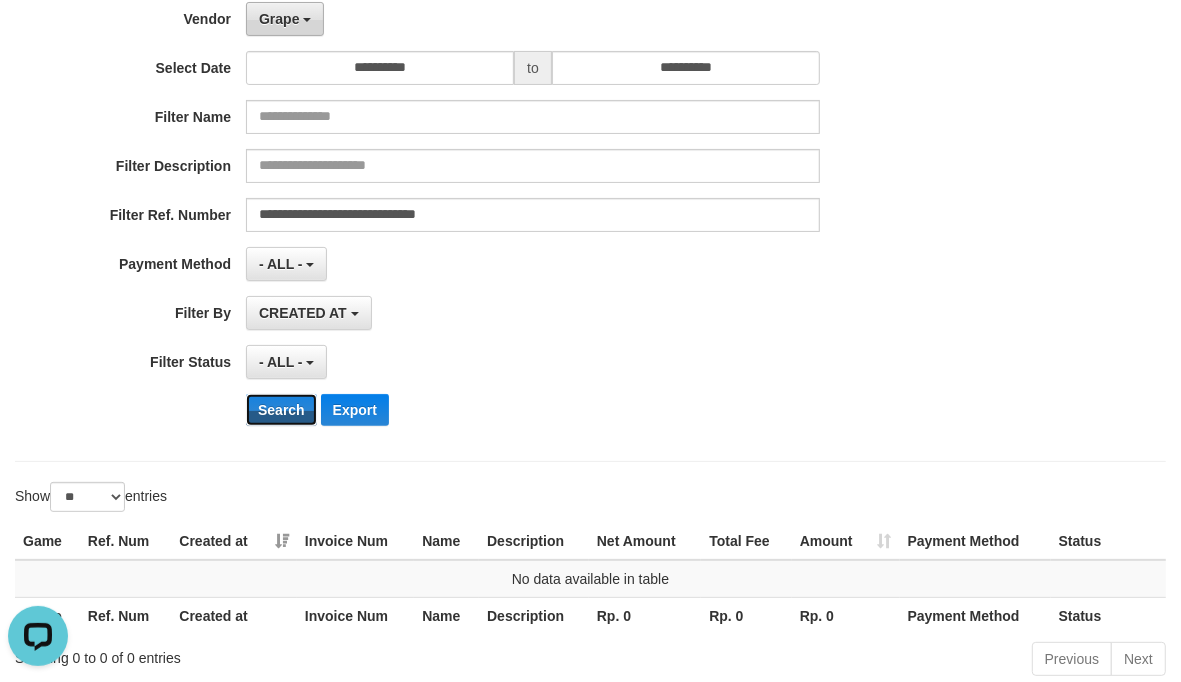 scroll, scrollTop: 65, scrollLeft: 0, axis: vertical 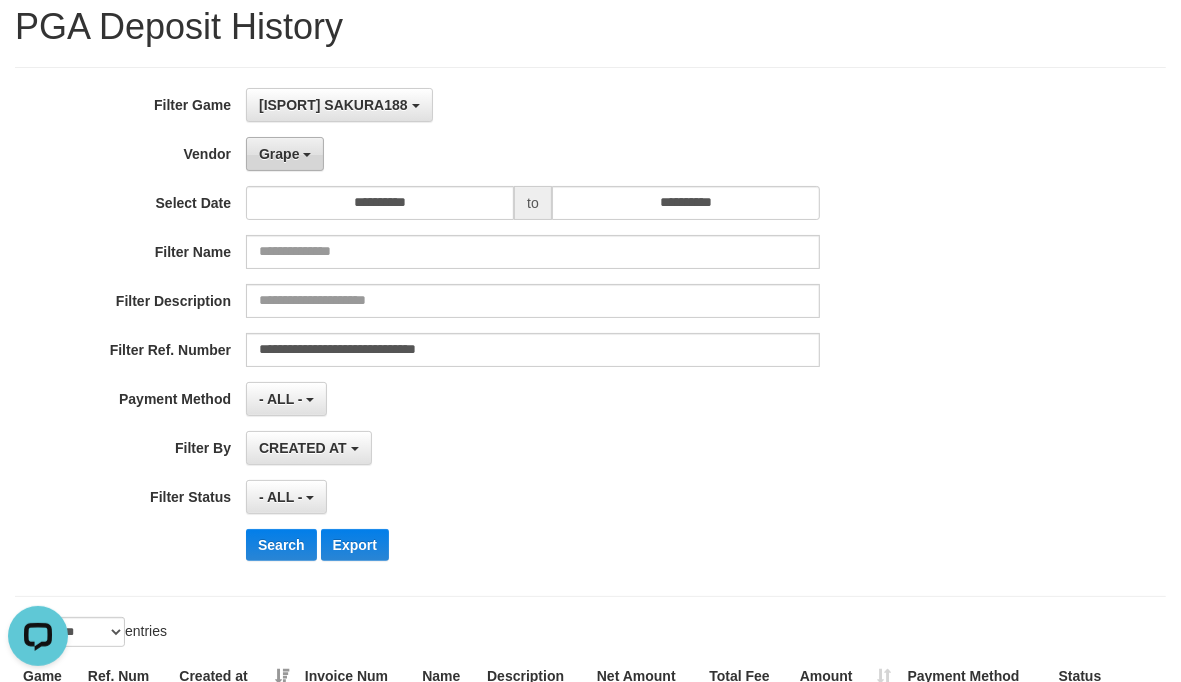 click at bounding box center [307, 155] 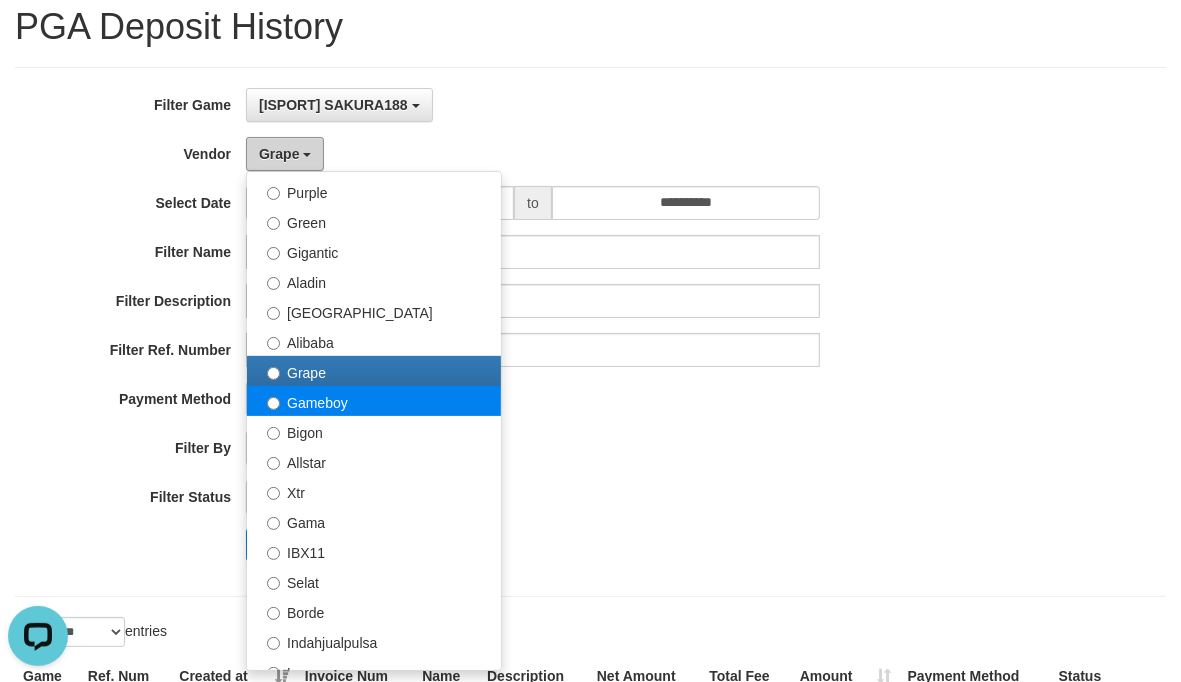 scroll, scrollTop: 250, scrollLeft: 0, axis: vertical 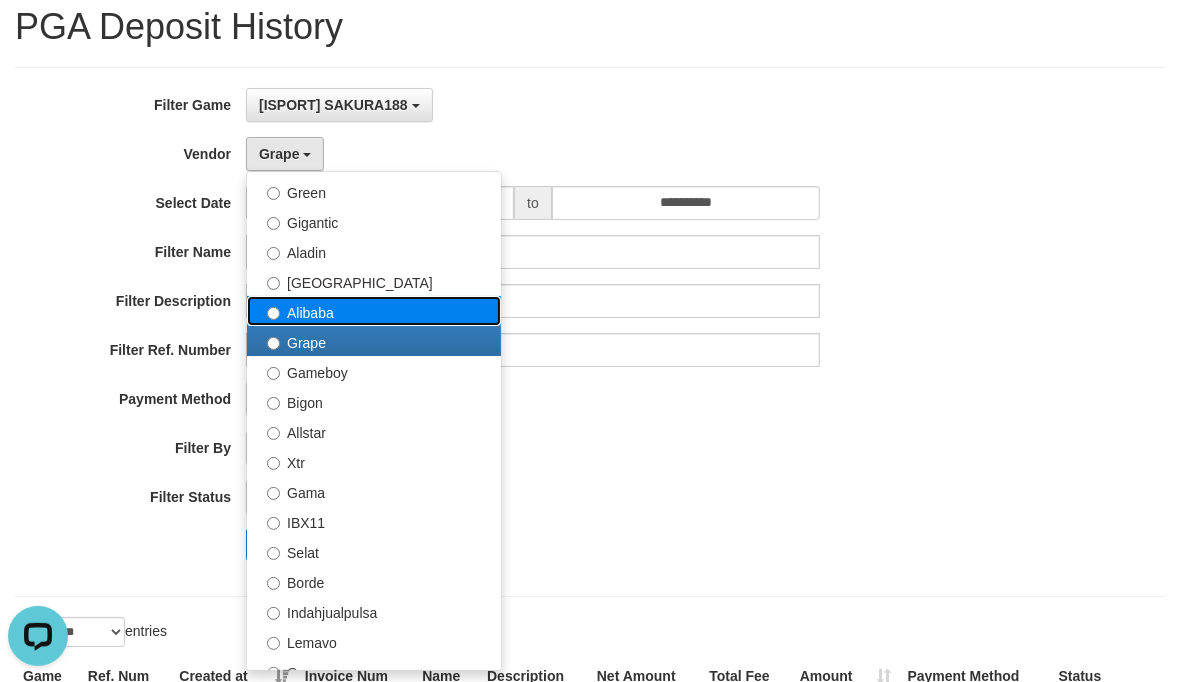 click on "Alibaba" at bounding box center (374, 311) 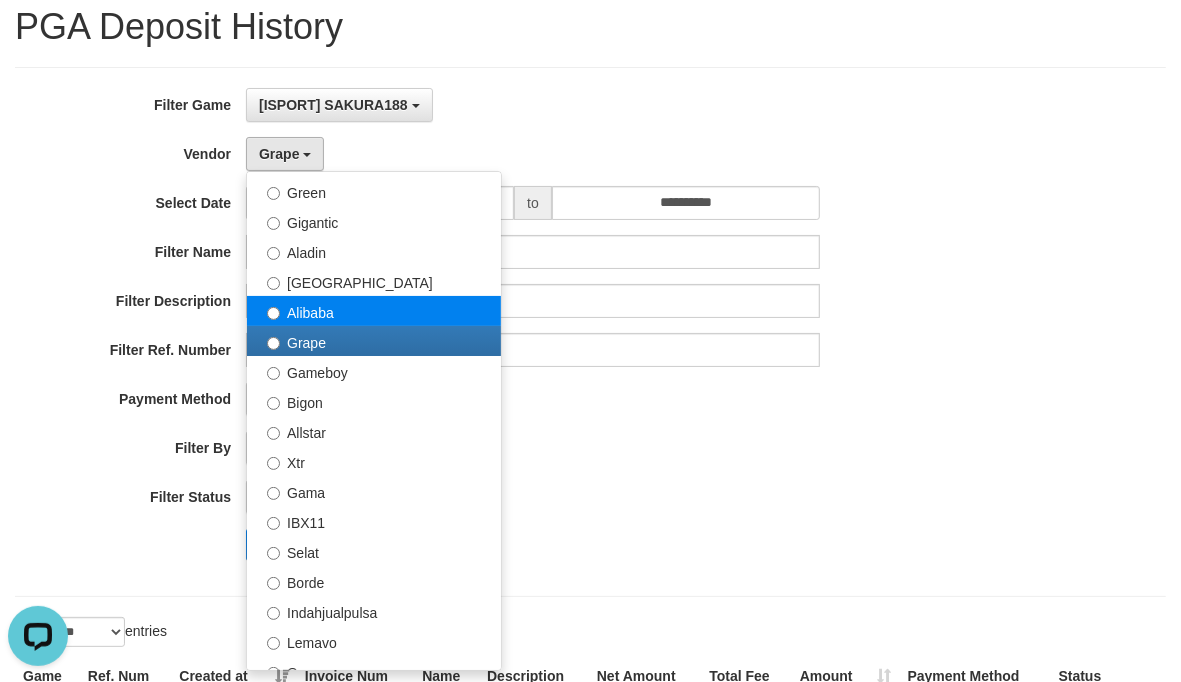 select on "**********" 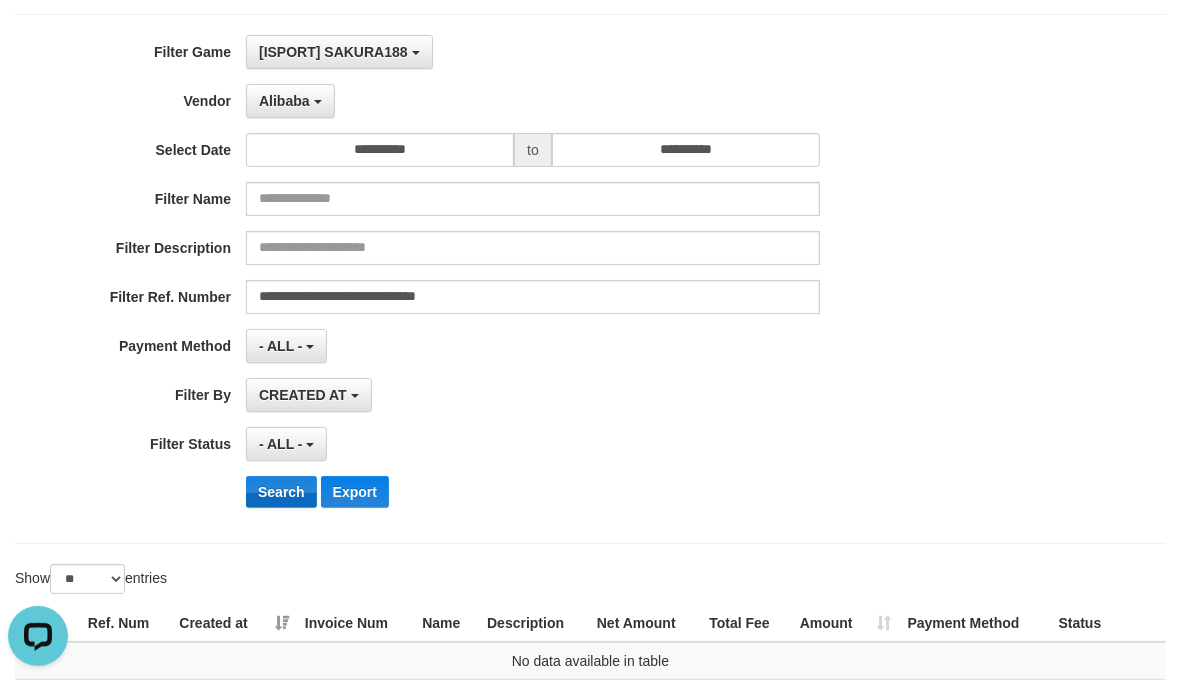 scroll, scrollTop: 148, scrollLeft: 0, axis: vertical 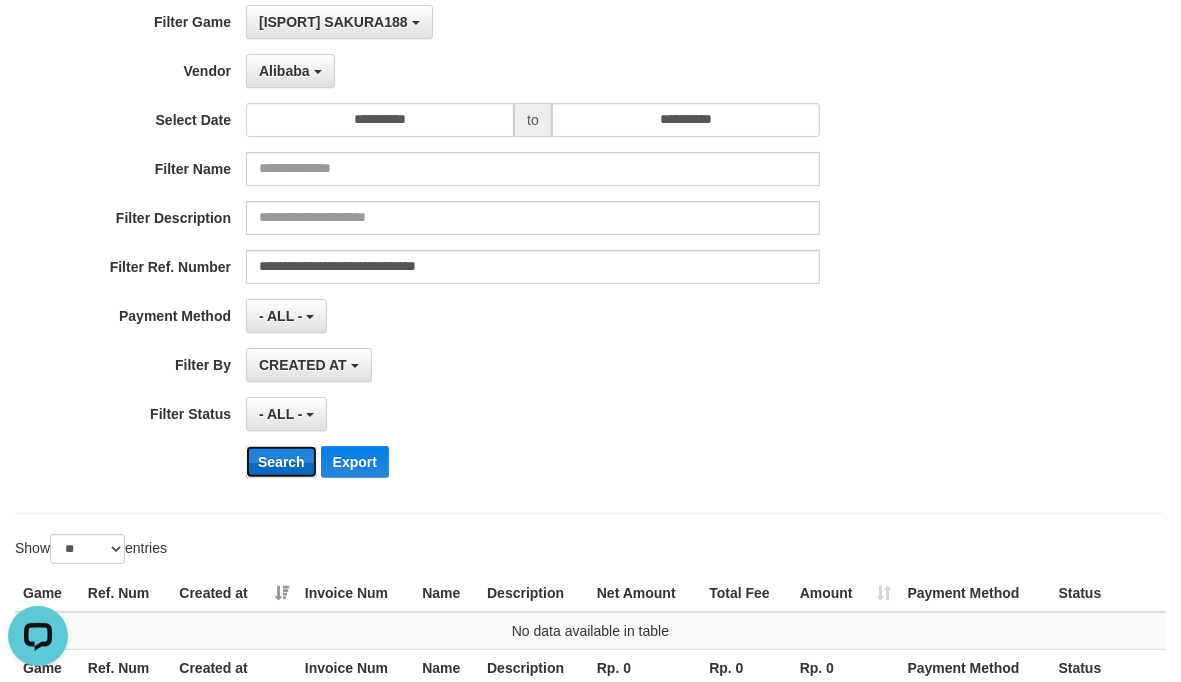 click on "Search" at bounding box center [281, 462] 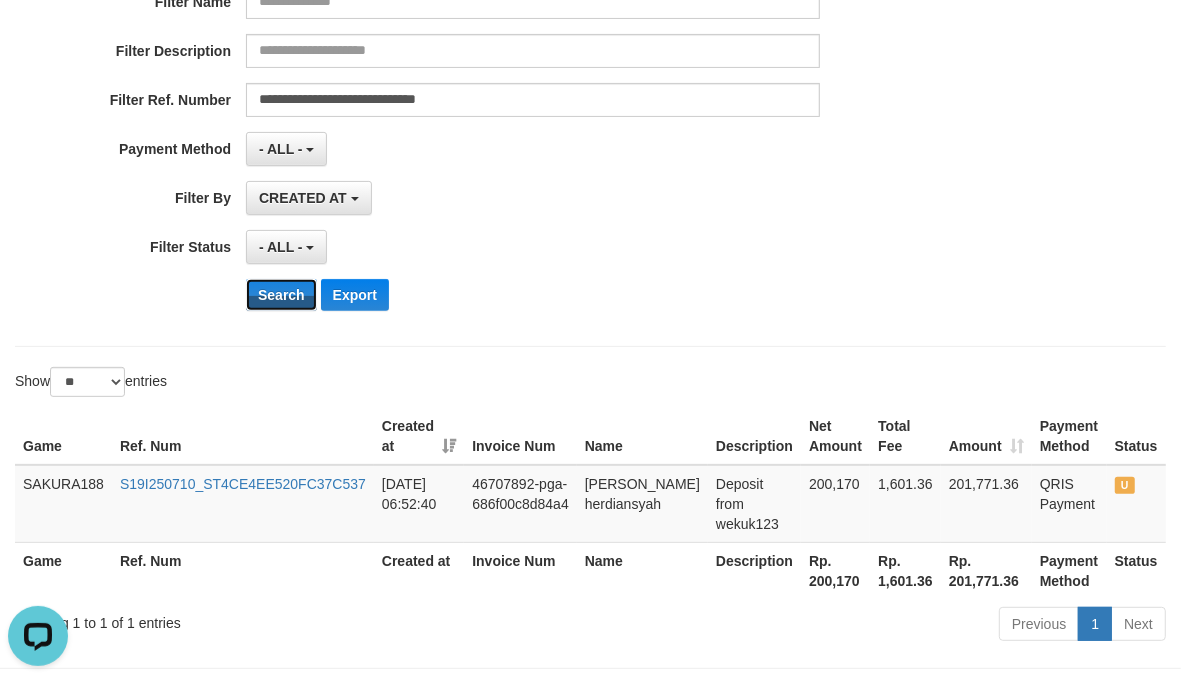 scroll, scrollTop: 375, scrollLeft: 0, axis: vertical 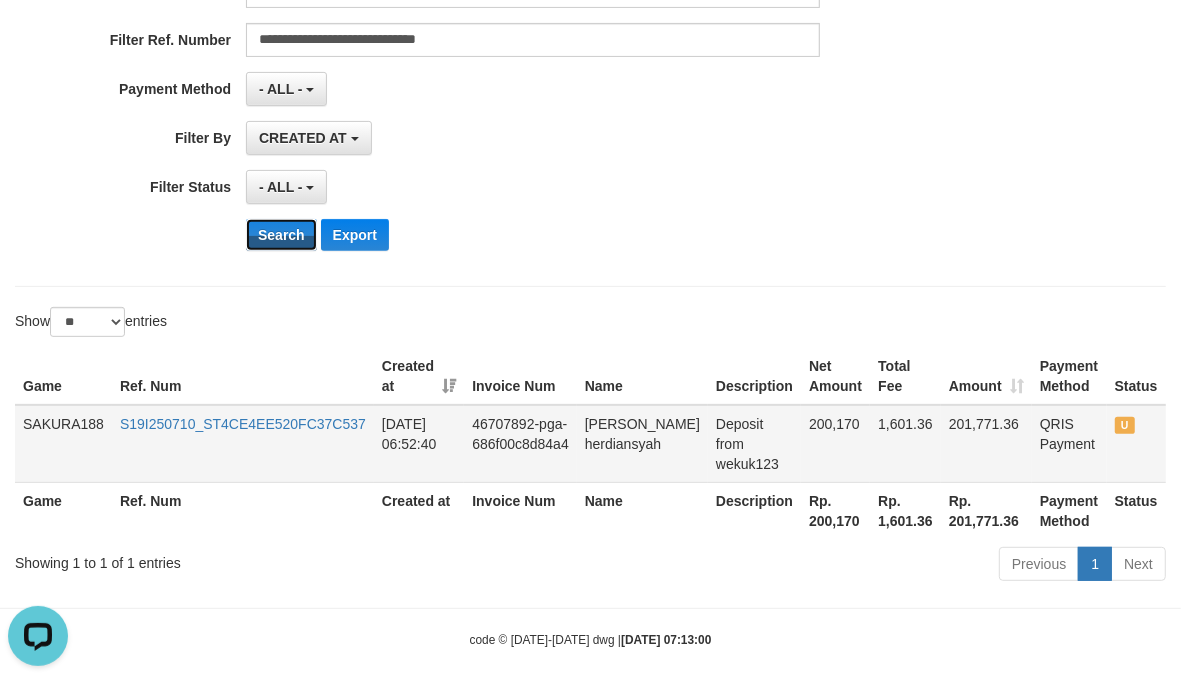 type 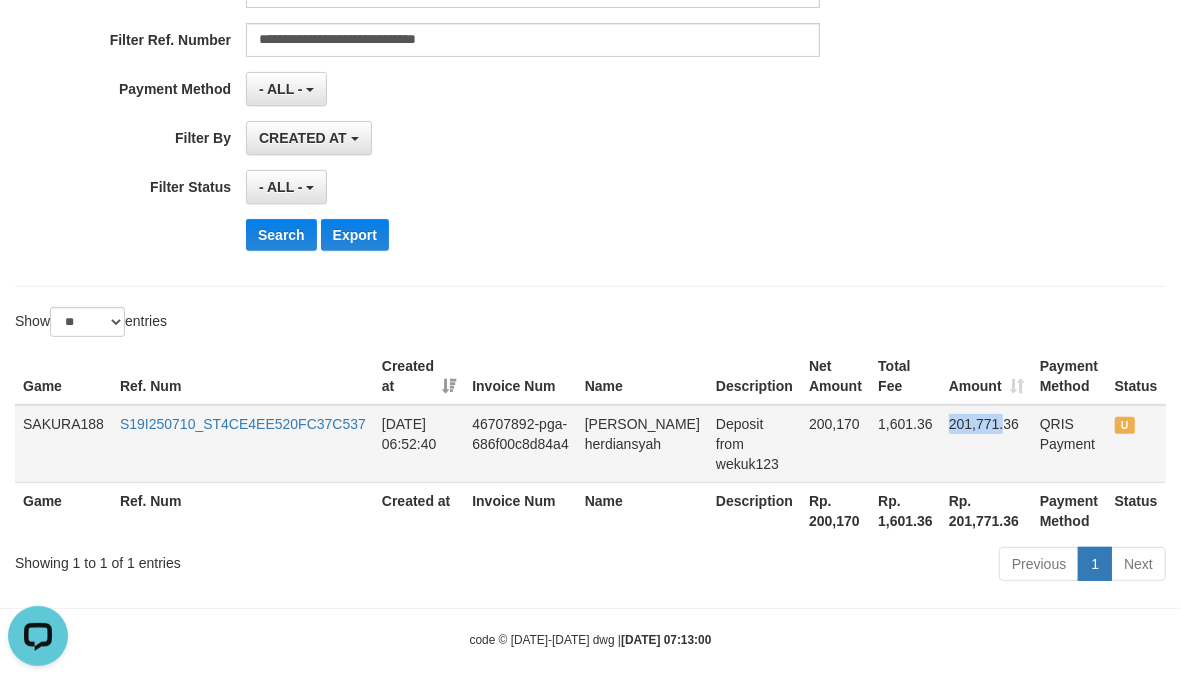 drag, startPoint x: 930, startPoint y: 430, endPoint x: 982, endPoint y: 425, distance: 52.23983 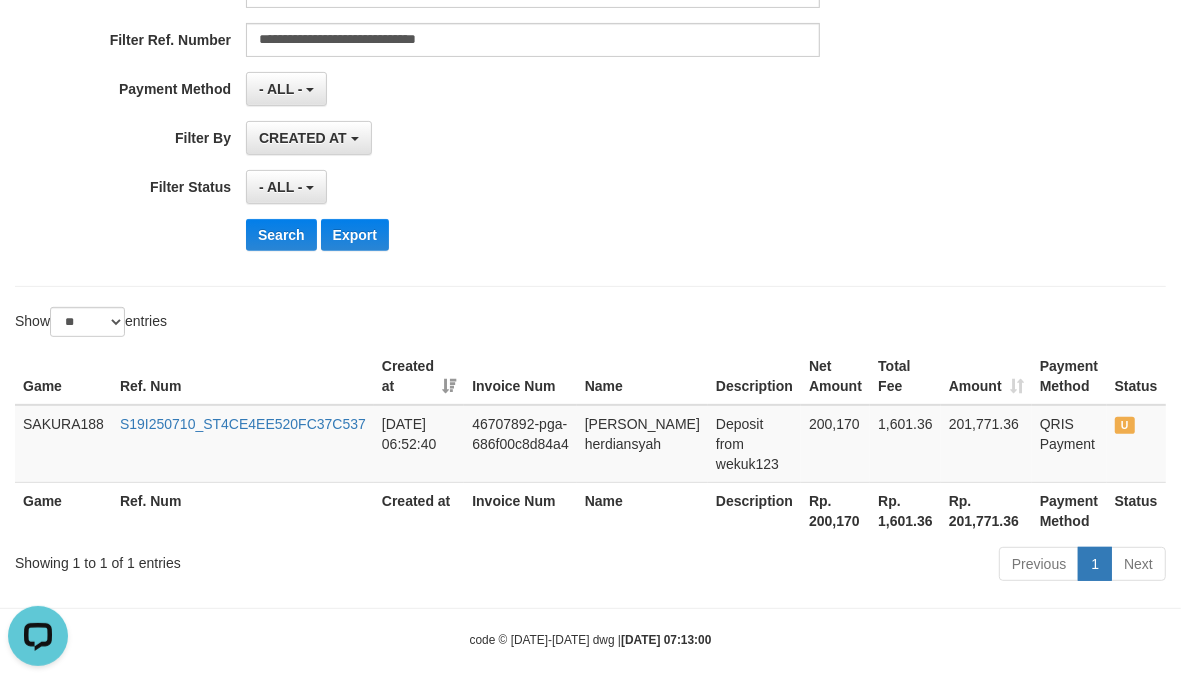 click on "**********" at bounding box center [590, 162] 